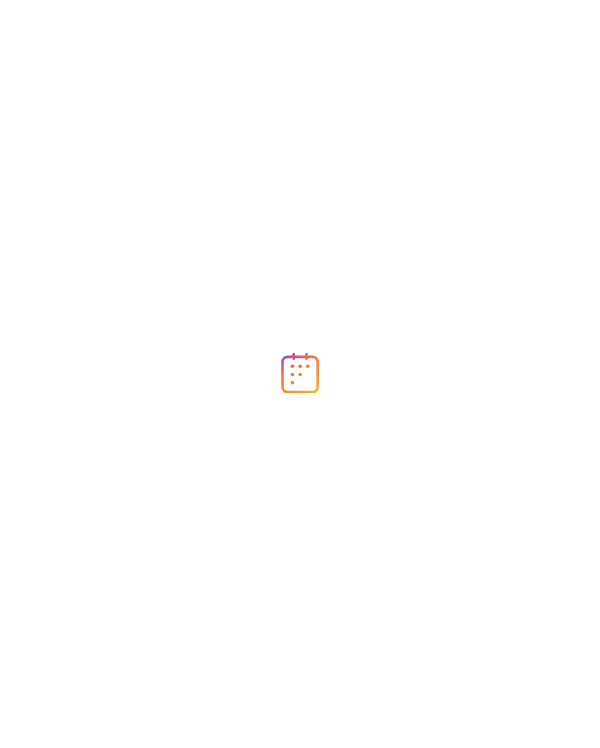 scroll, scrollTop: 0, scrollLeft: 0, axis: both 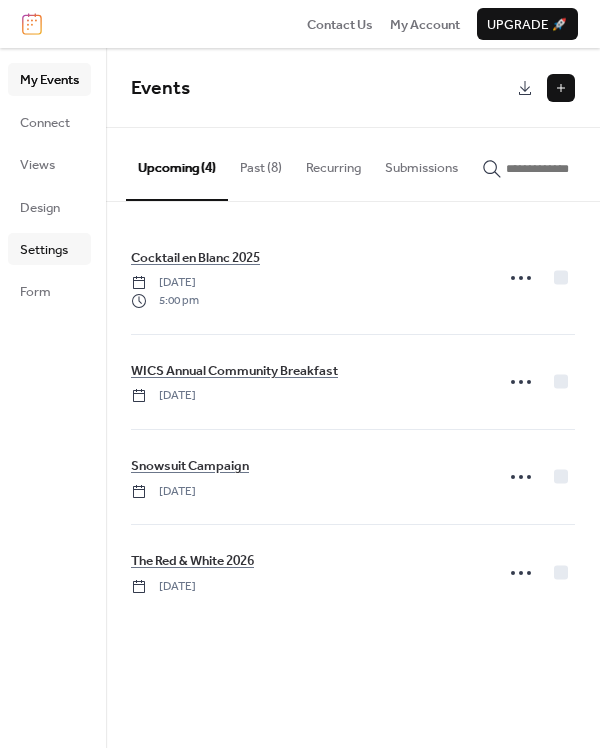 click on "Settings" at bounding box center [44, 250] 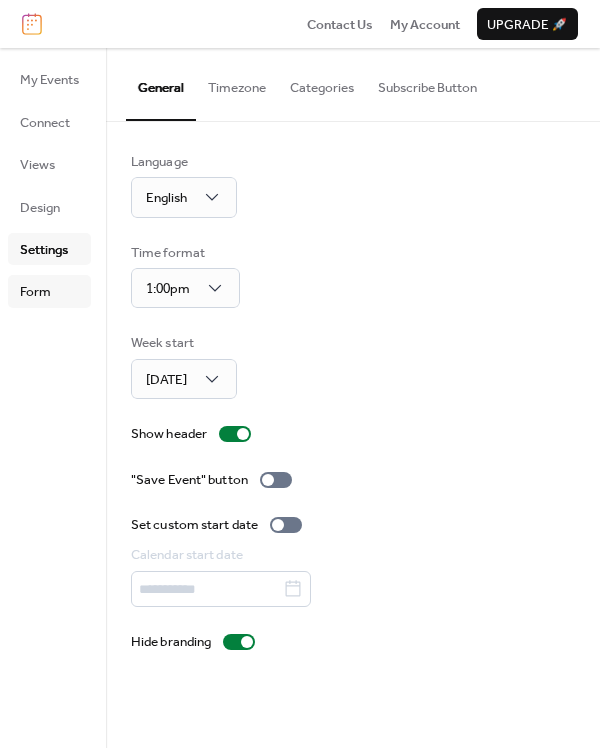 click on "Form" at bounding box center [35, 292] 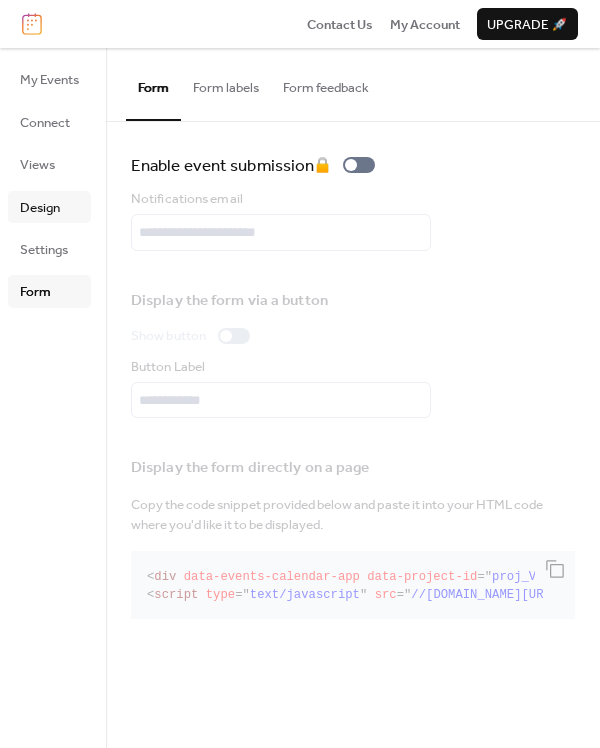 click on "Design" at bounding box center (40, 208) 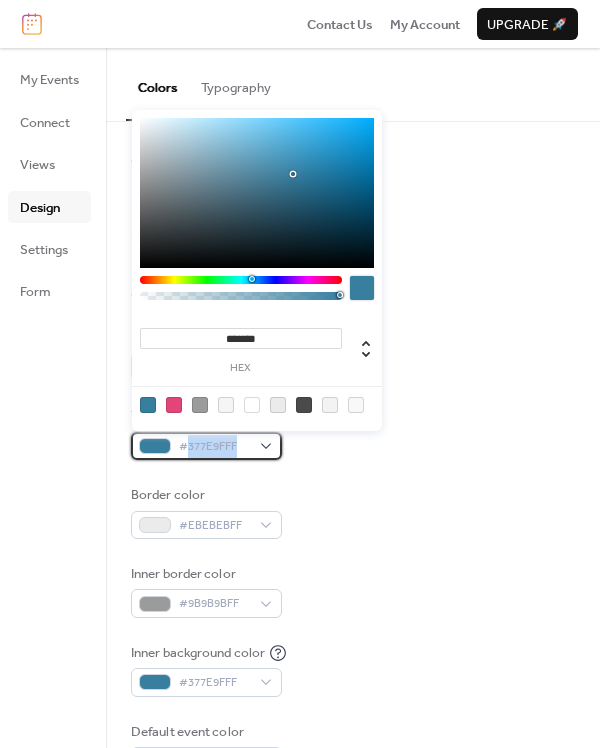 drag, startPoint x: 189, startPoint y: 445, endPoint x: 244, endPoint y: 442, distance: 55.081757 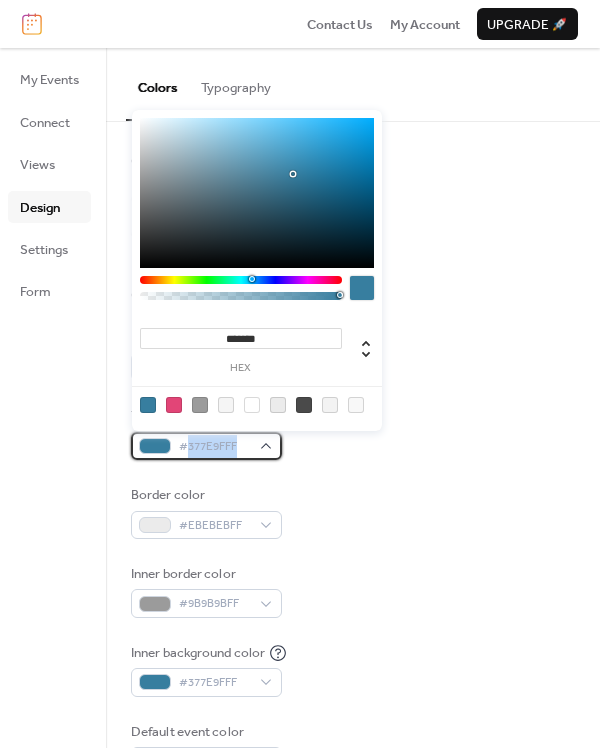 copy on "377E9FFF" 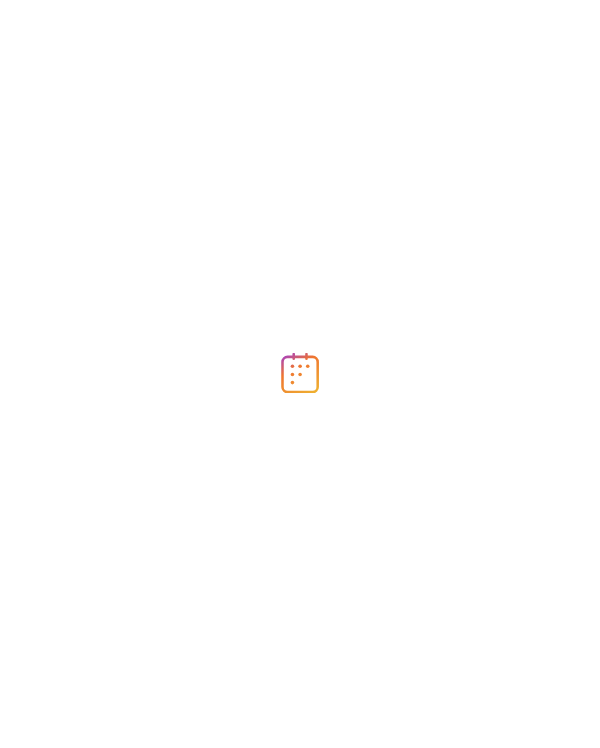 scroll, scrollTop: 0, scrollLeft: 0, axis: both 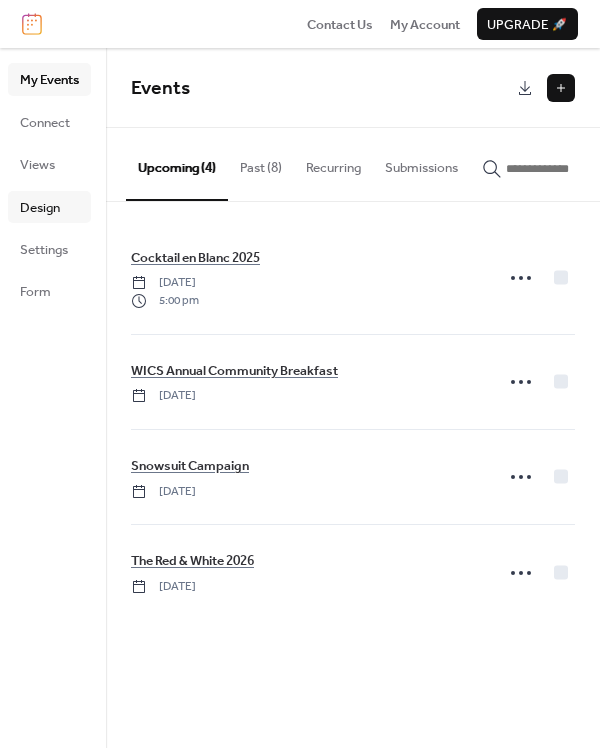 click on "Design" at bounding box center (49, 207) 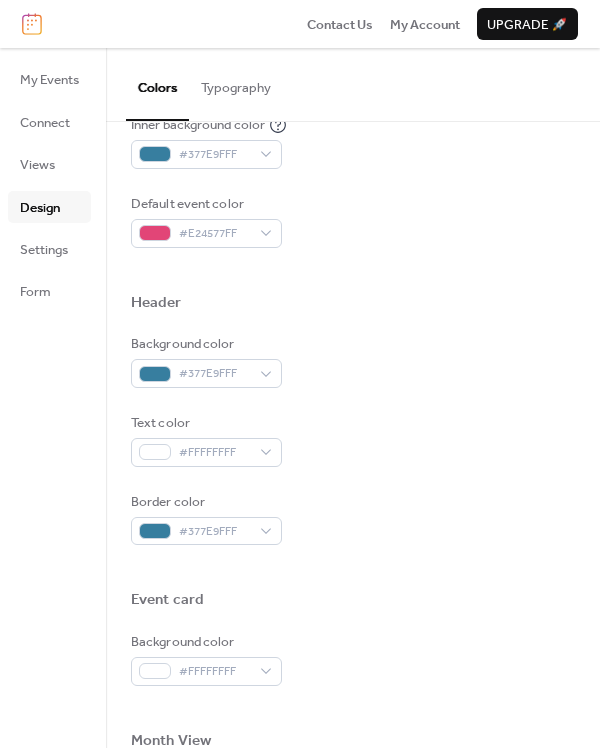 scroll, scrollTop: 535, scrollLeft: 0, axis: vertical 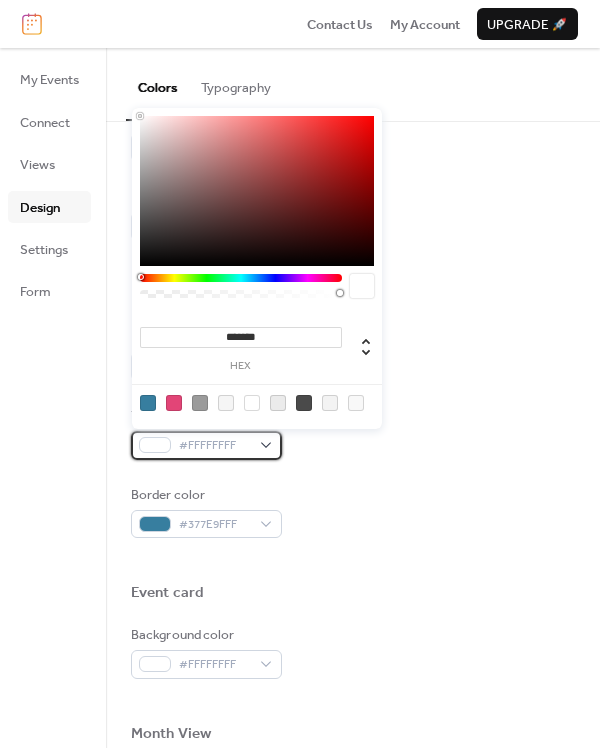 click on "#FFFFFFFF" at bounding box center (206, 445) 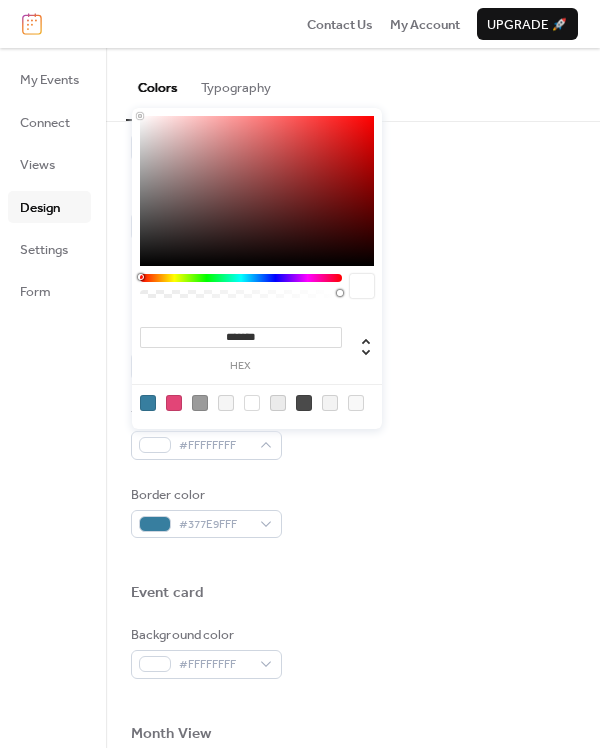 click at bounding box center [174, 403] 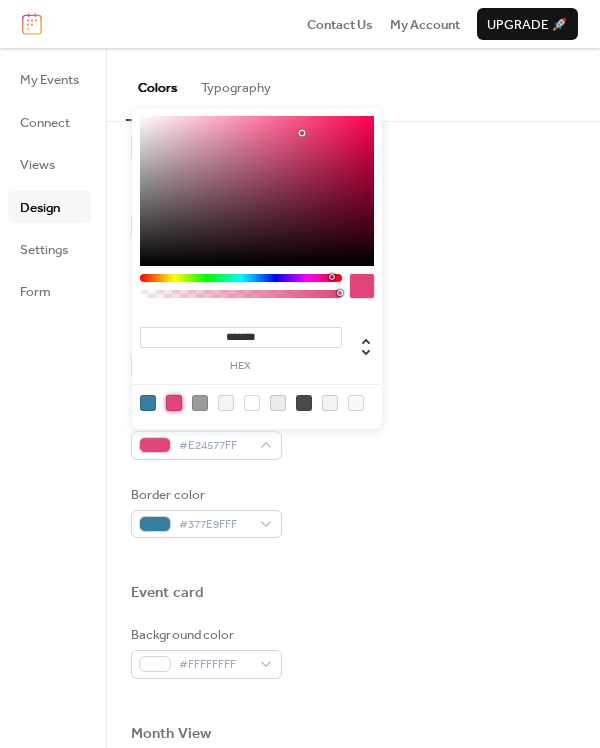 click at bounding box center [252, 403] 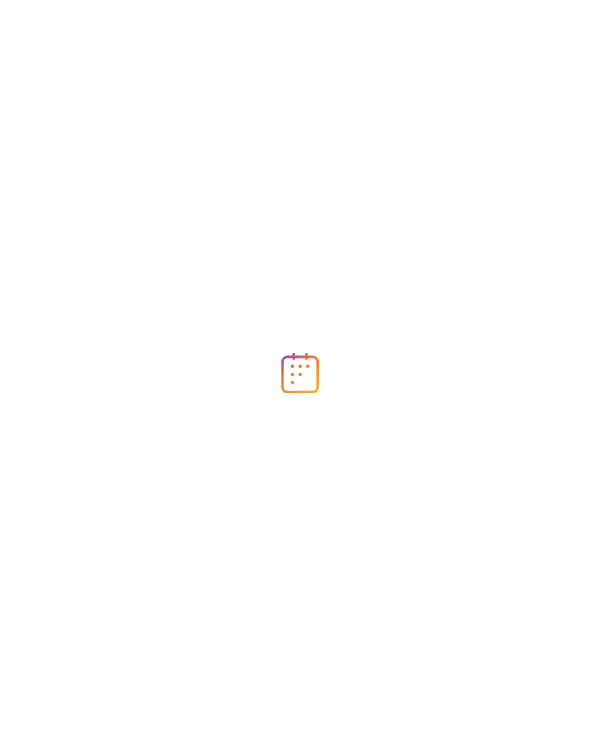 scroll, scrollTop: 0, scrollLeft: 0, axis: both 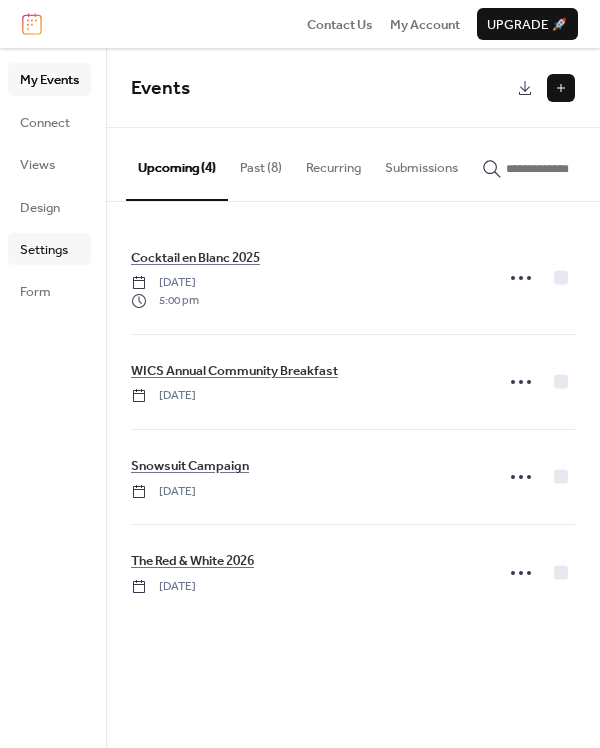 click on "Settings" at bounding box center [44, 250] 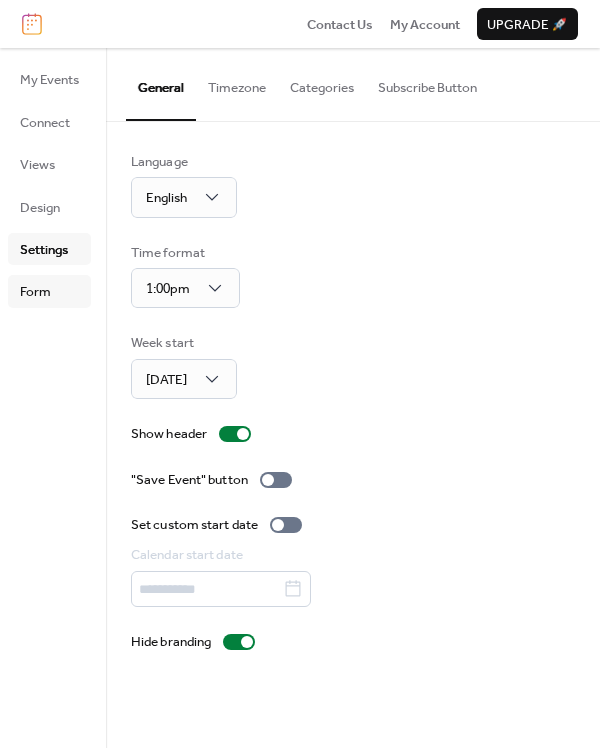 click on "Form" at bounding box center (35, 292) 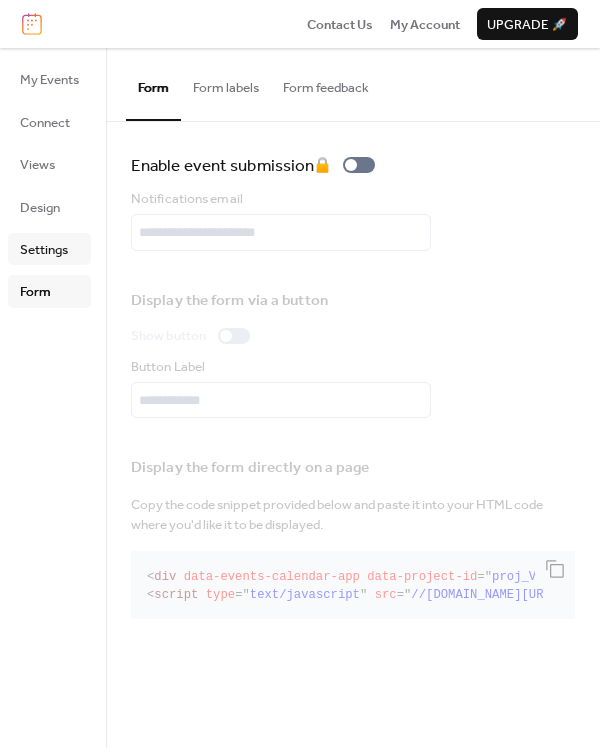 click on "Settings" at bounding box center [44, 250] 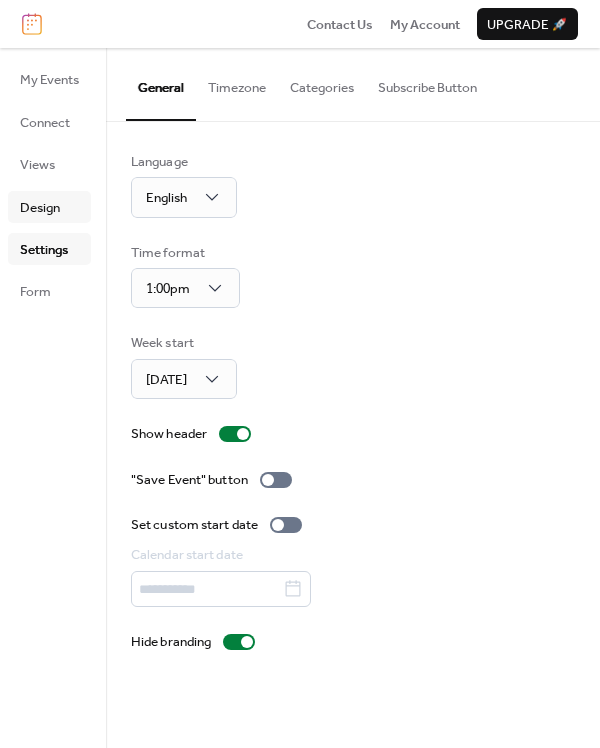 click on "Design" at bounding box center (40, 208) 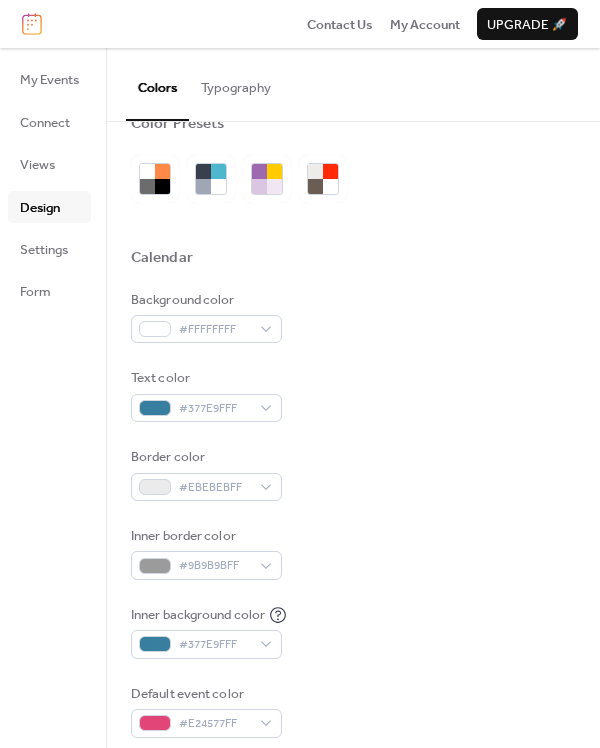 scroll, scrollTop: 0, scrollLeft: 0, axis: both 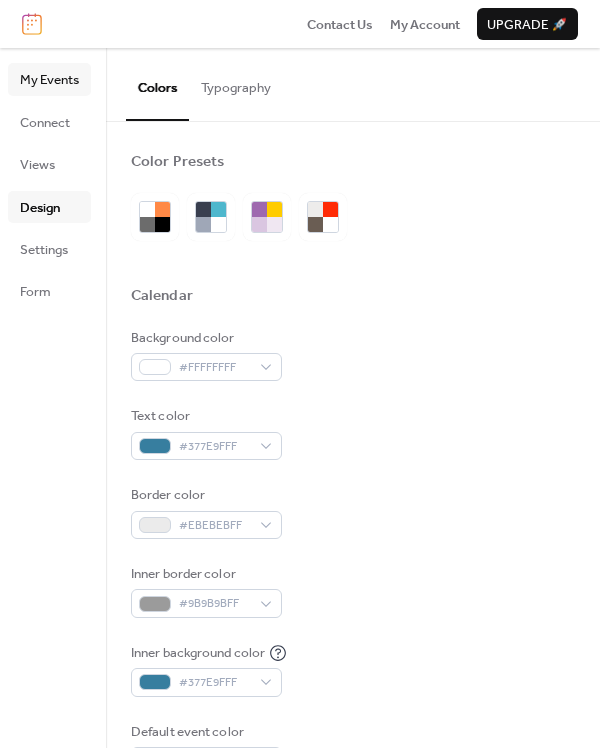 click on "My Events" at bounding box center [49, 79] 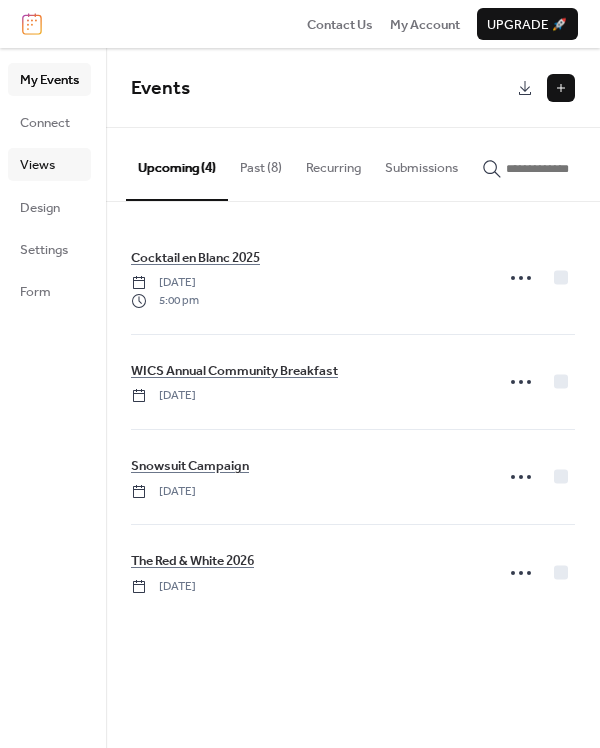 click on "Views" at bounding box center [37, 165] 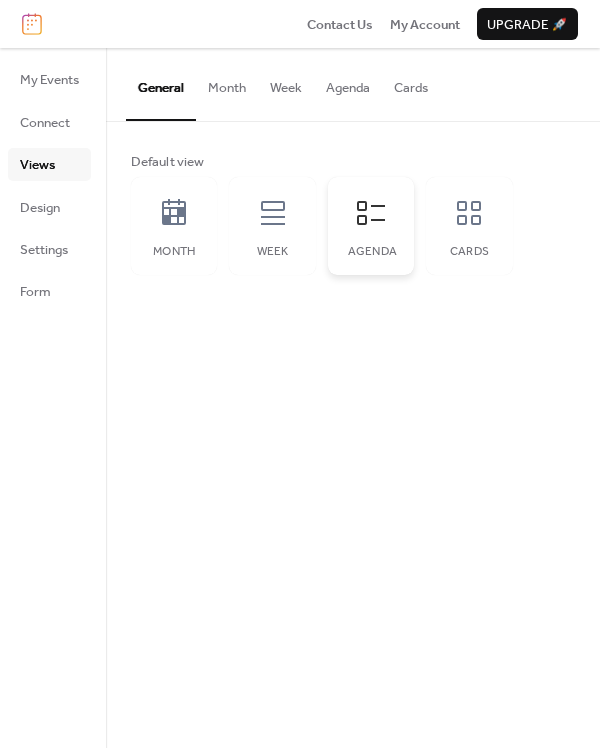 click on "Agenda" at bounding box center [371, 226] 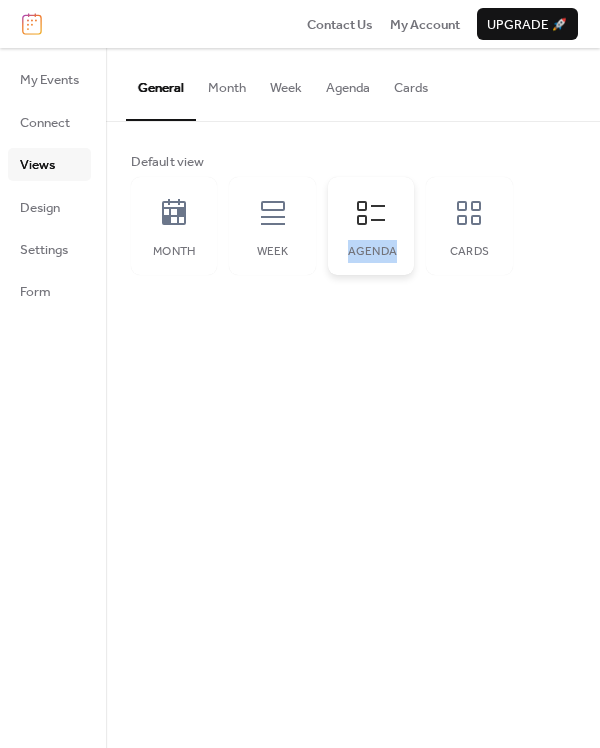 click on "Agenda" at bounding box center [371, 226] 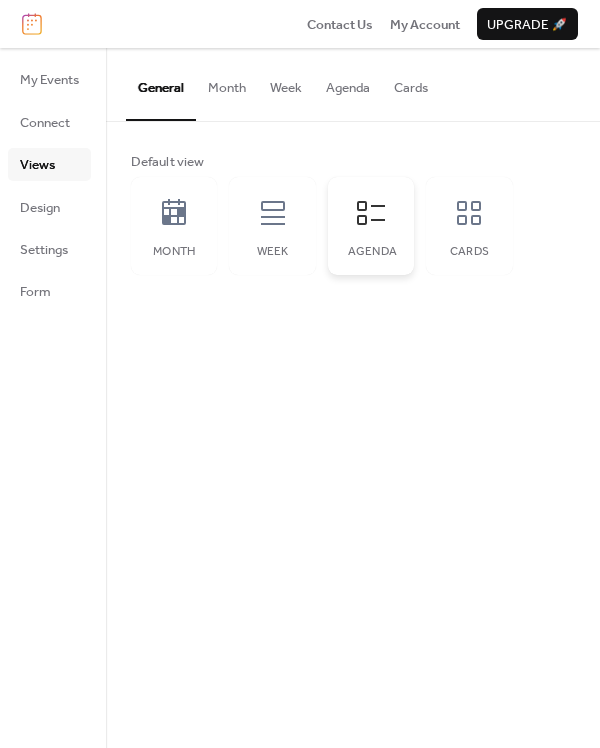 click on "Agenda" at bounding box center (371, 226) 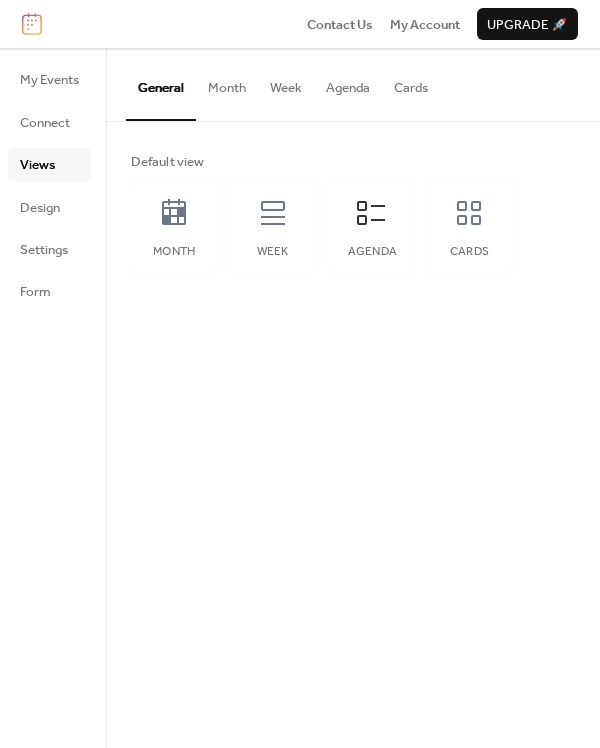 click on "Views" at bounding box center (37, 165) 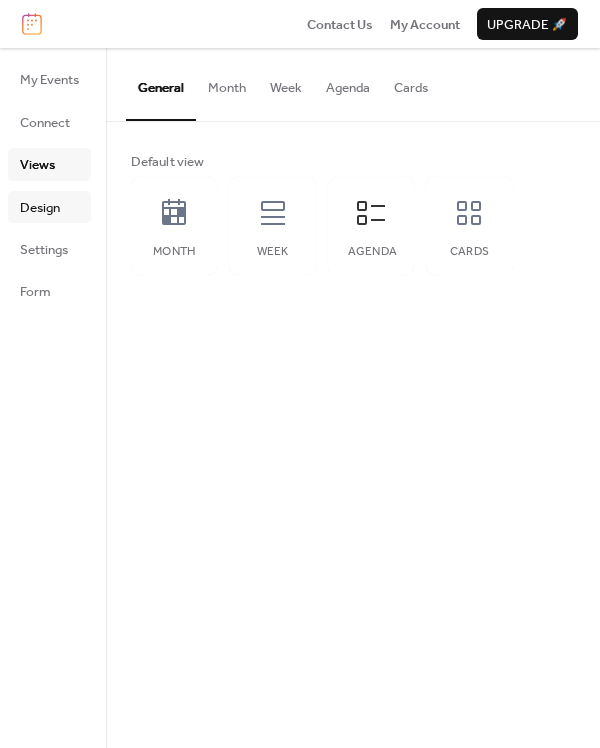 click on "Design" at bounding box center (40, 208) 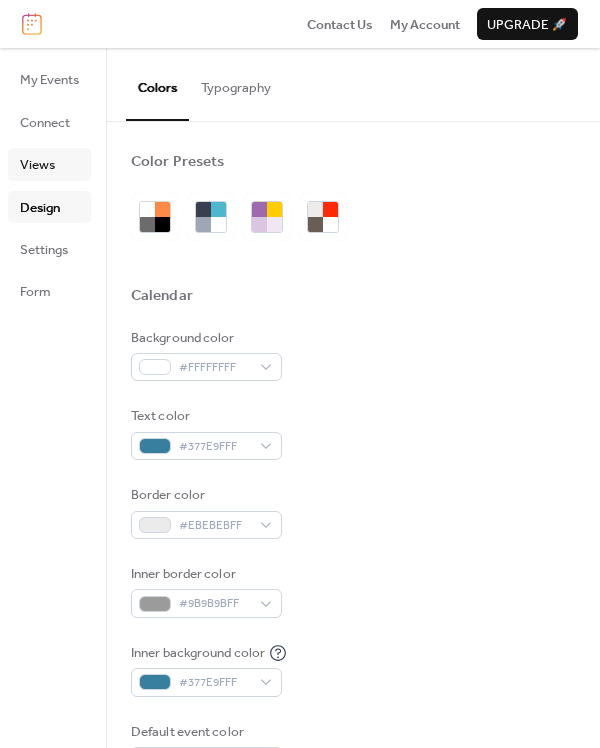 click on "Views" at bounding box center (37, 165) 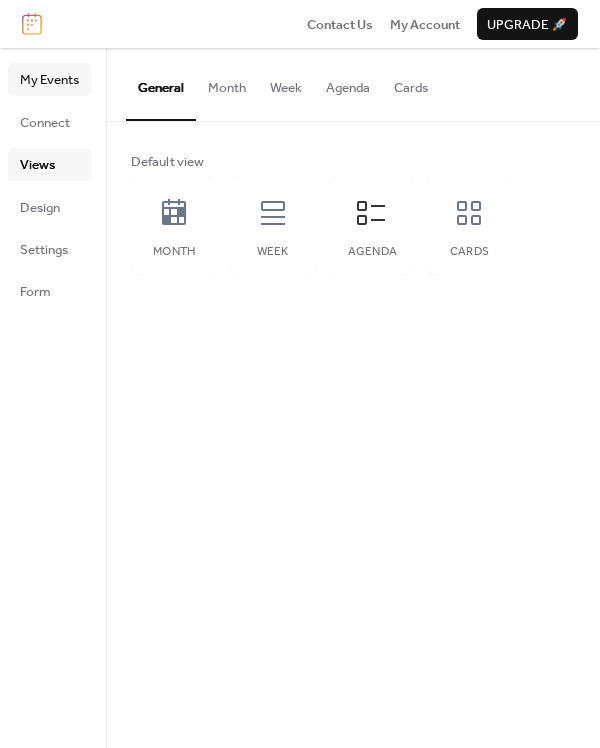 click on "My Events" at bounding box center (49, 80) 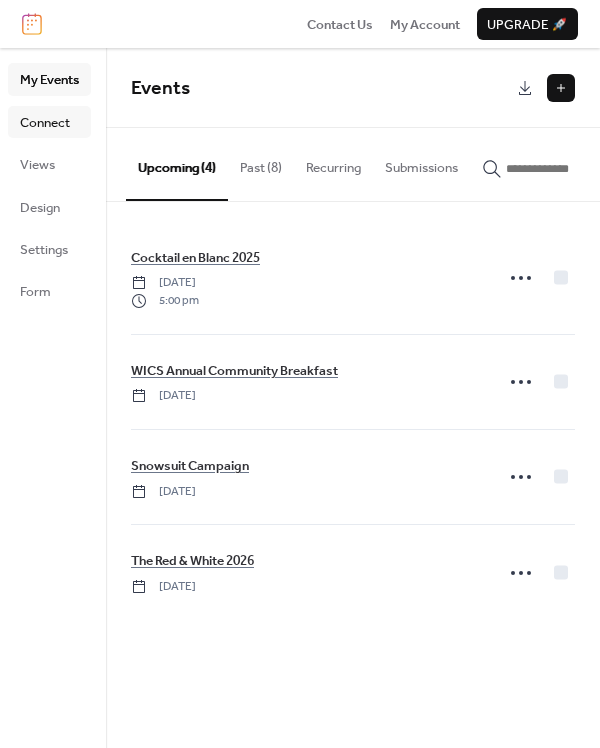 click on "Connect" at bounding box center (45, 123) 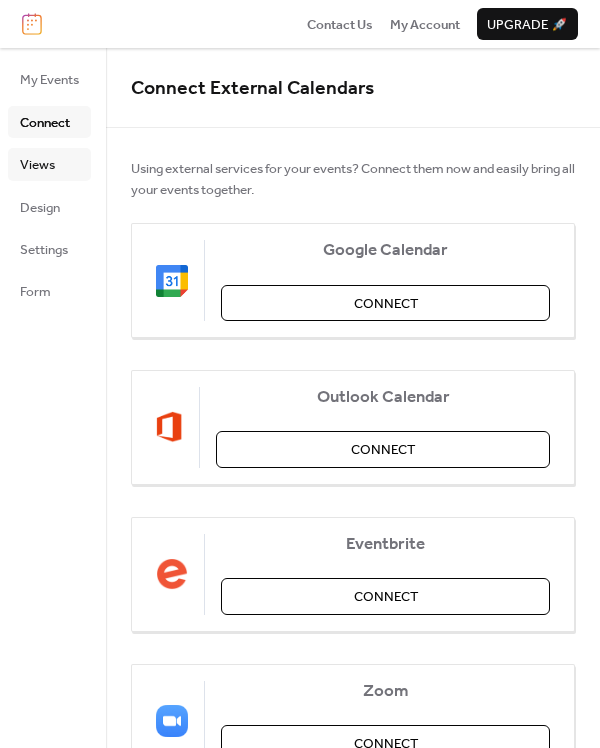 click on "Views" at bounding box center (37, 165) 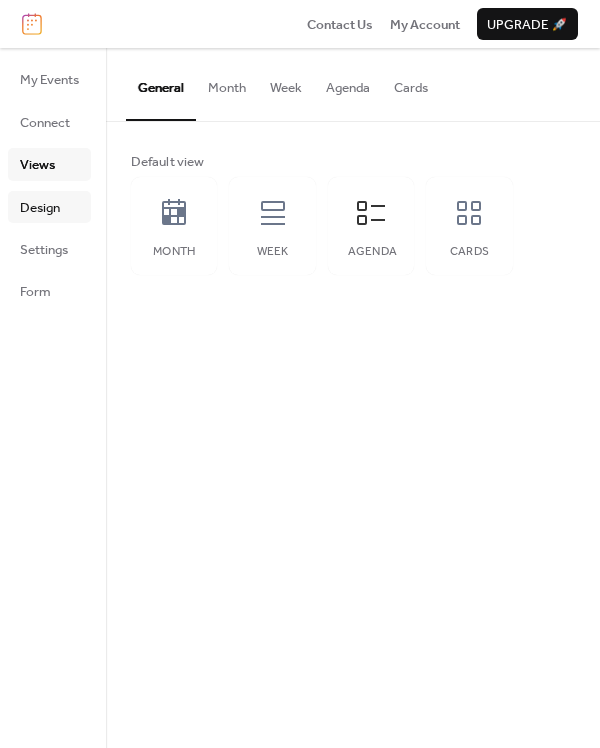 click on "Design" at bounding box center (40, 208) 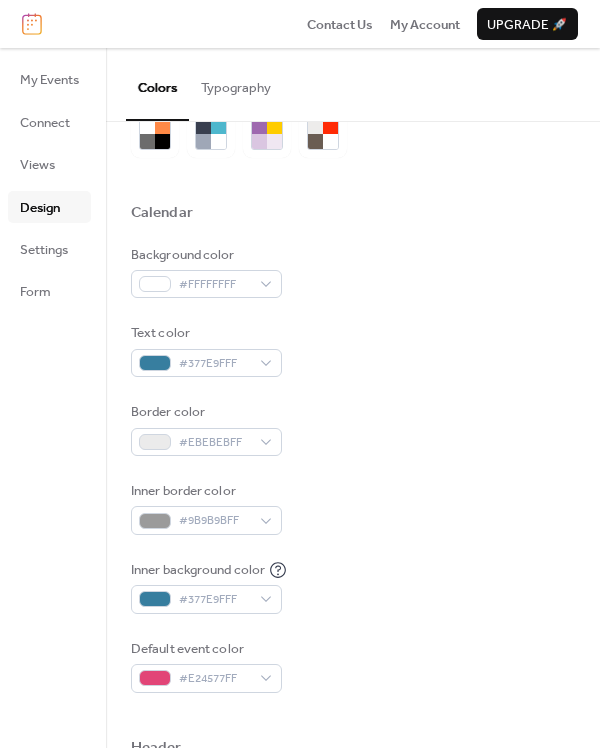 scroll, scrollTop: 0, scrollLeft: 0, axis: both 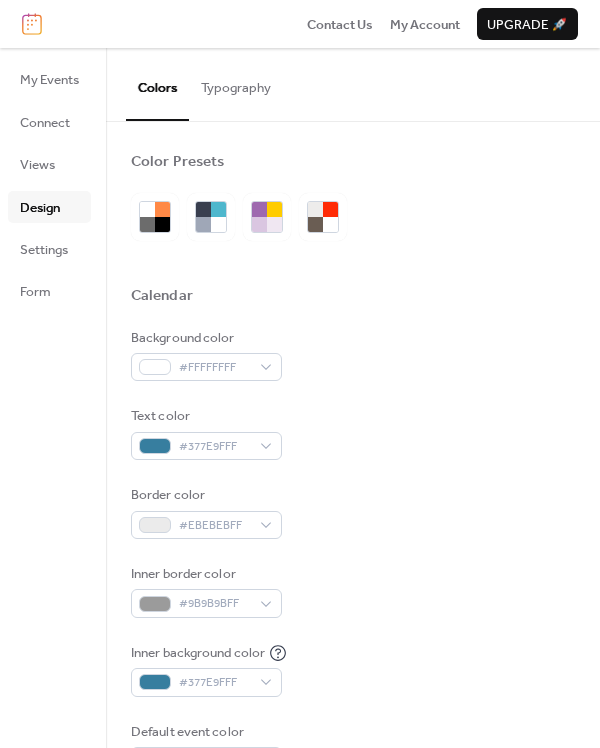 click on "Typography" at bounding box center [236, 83] 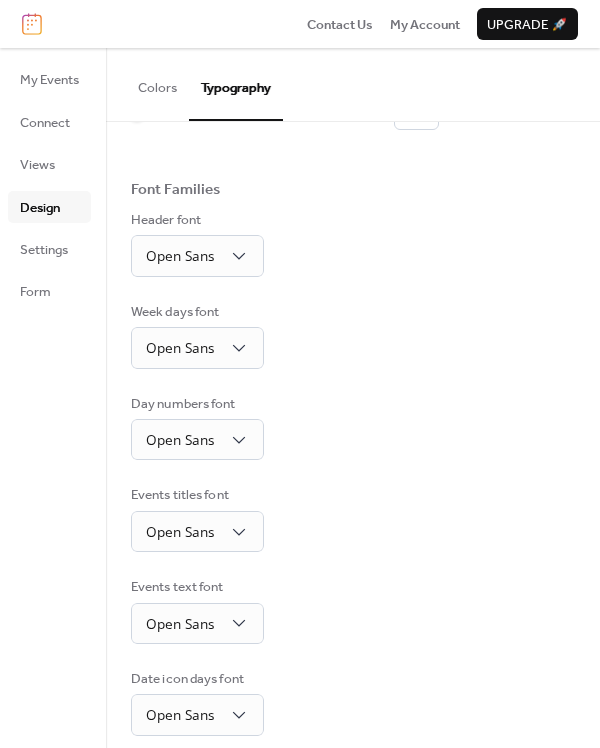scroll, scrollTop: 0, scrollLeft: 0, axis: both 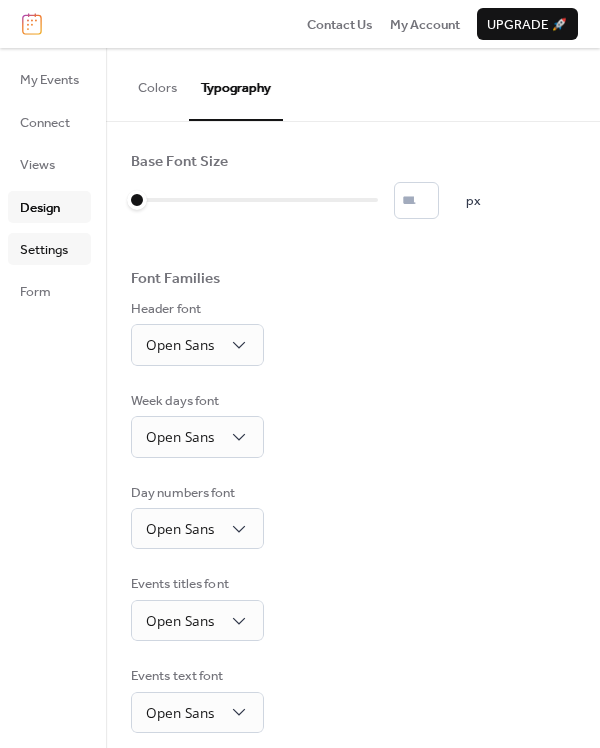 click on "Settings" at bounding box center (44, 250) 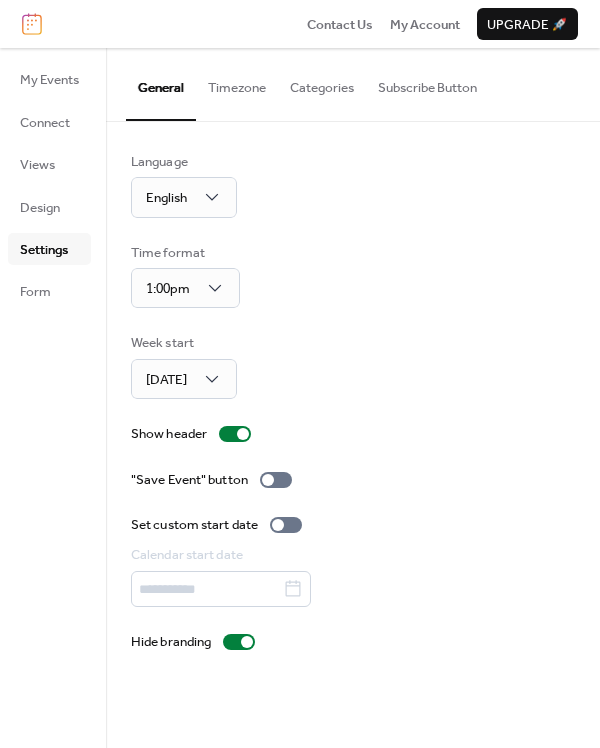 click on "Timezone" at bounding box center [237, 83] 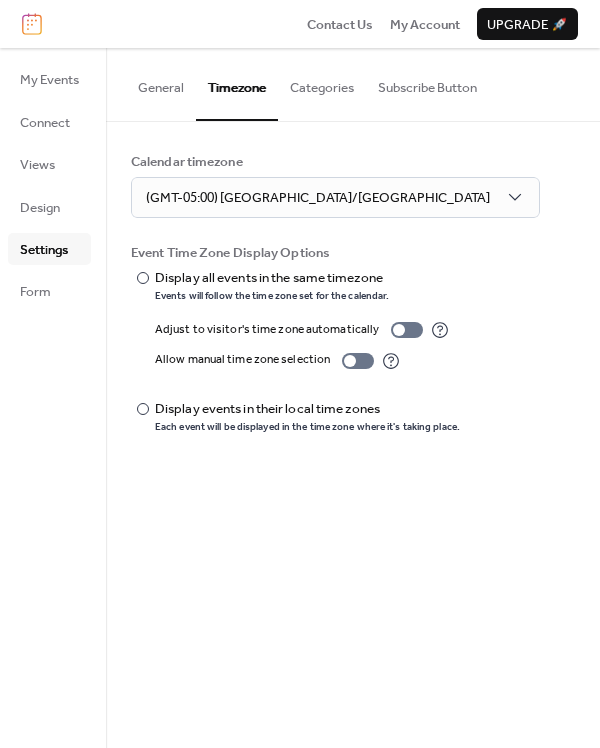 click on "Categories" at bounding box center [322, 83] 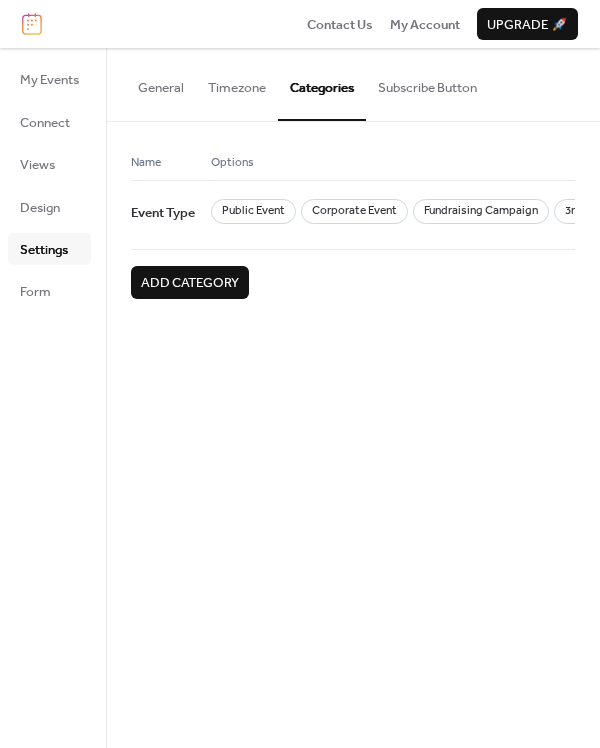 click on "Subscribe Button" at bounding box center [427, 83] 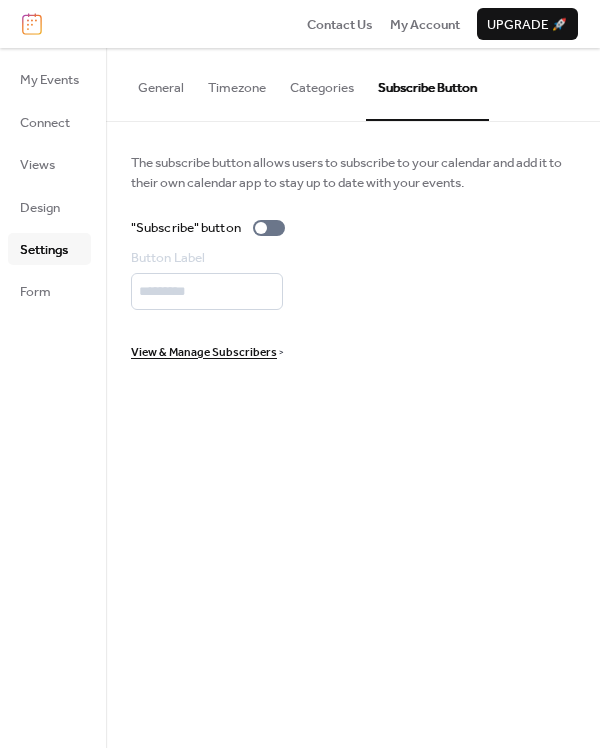 click on "Categories" at bounding box center (322, 83) 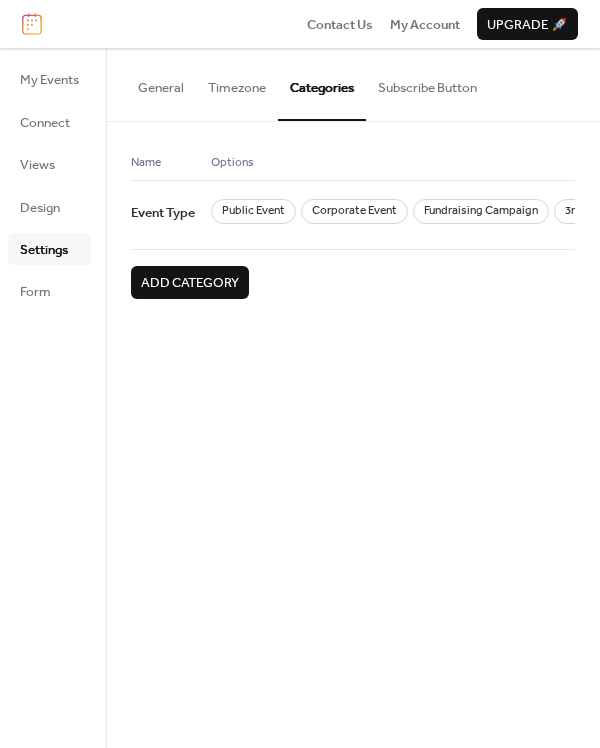 click on "Timezone" at bounding box center [237, 83] 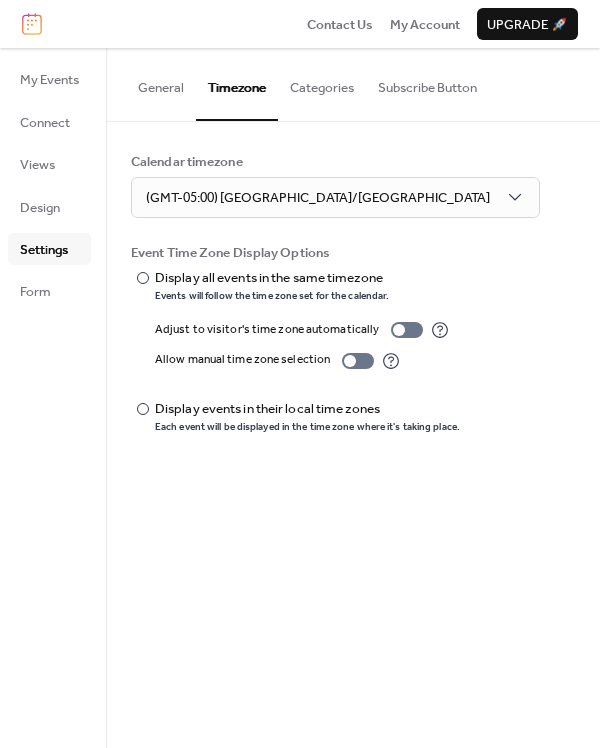 click on "General Timezone Categories Subscribe Button" at bounding box center (353, 84) 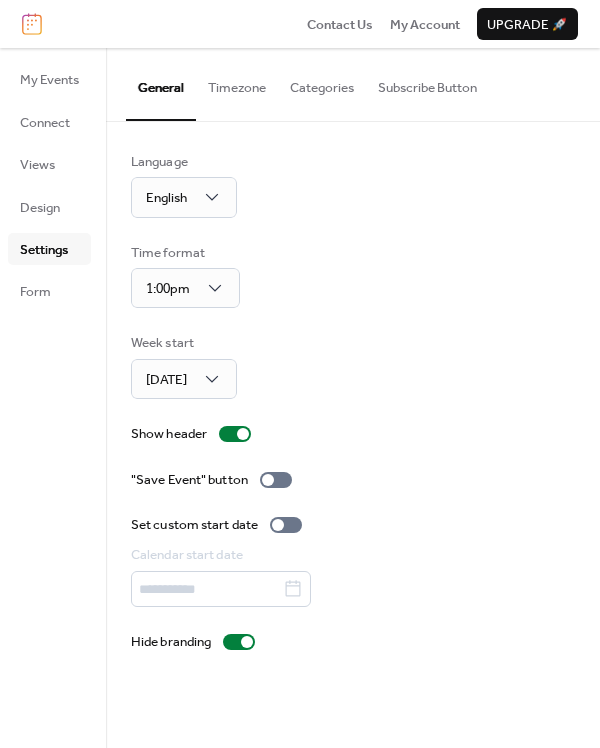 click on "Subscribe Button" at bounding box center [427, 83] 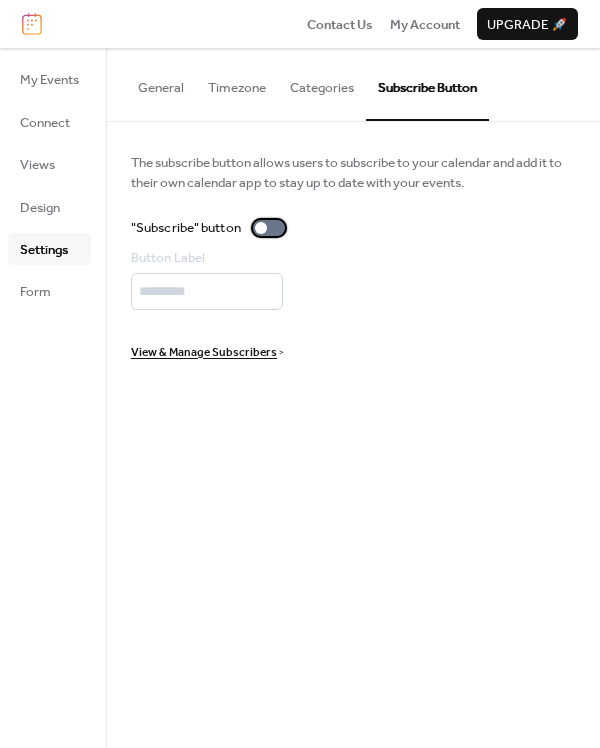 click at bounding box center [269, 228] 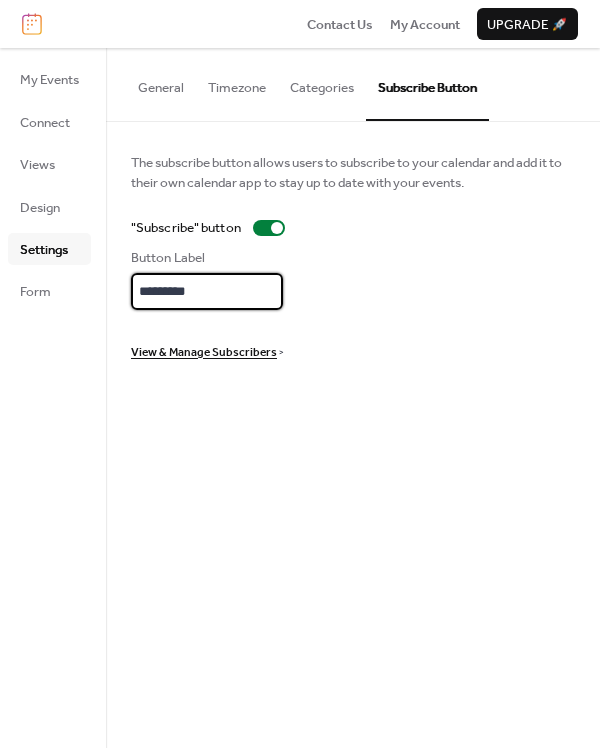 click on "*********" at bounding box center [207, 291] 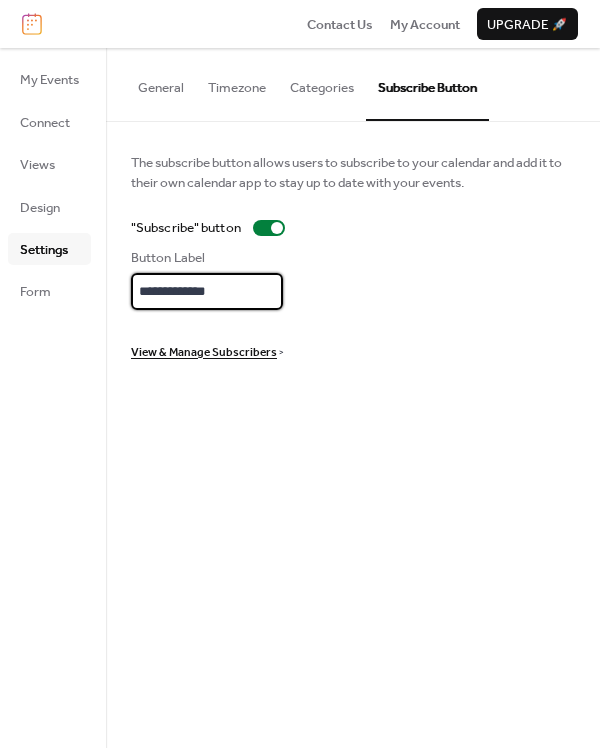 click on "**********" at bounding box center [207, 291] 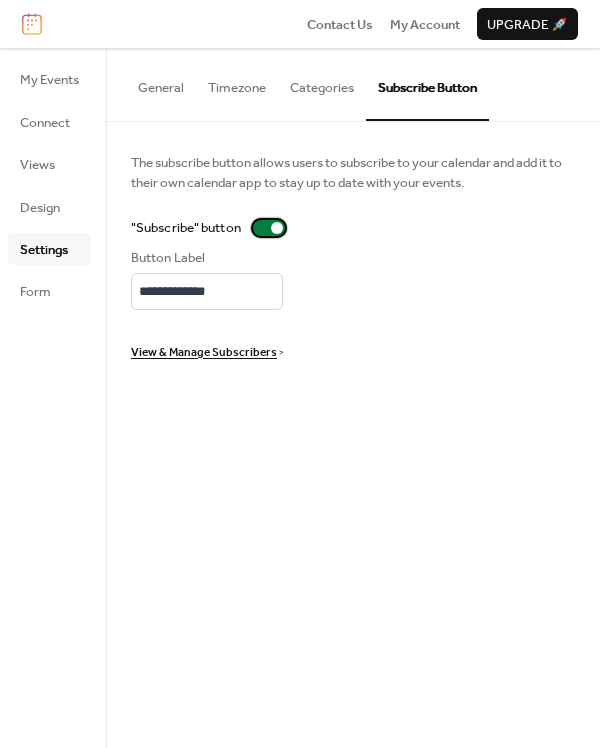 click at bounding box center (269, 228) 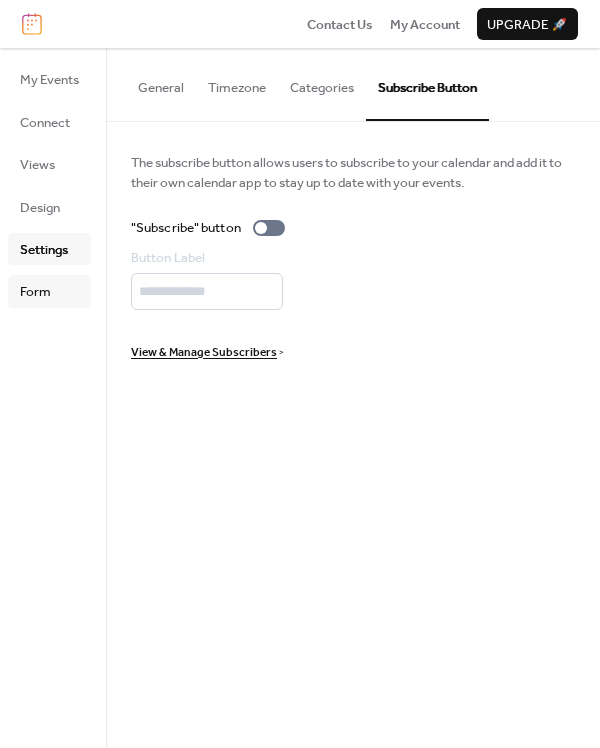 click on "Form" at bounding box center [35, 292] 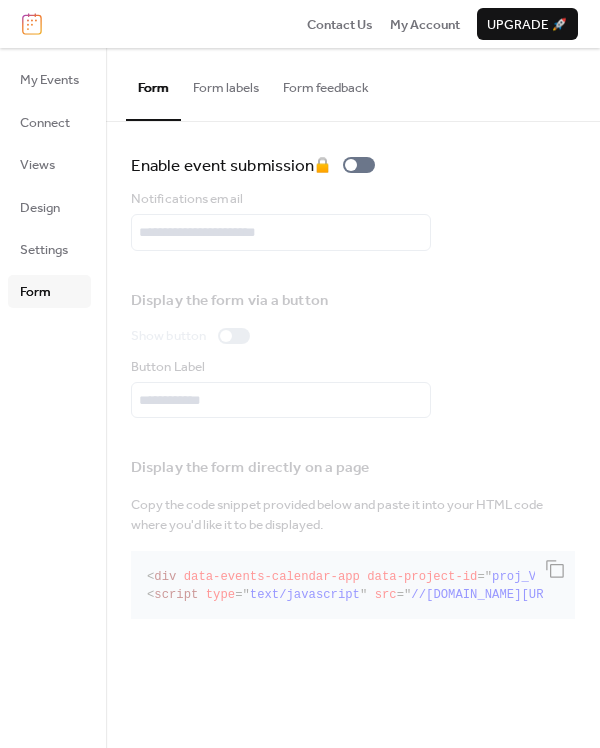 click on "Form labels" at bounding box center (226, 83) 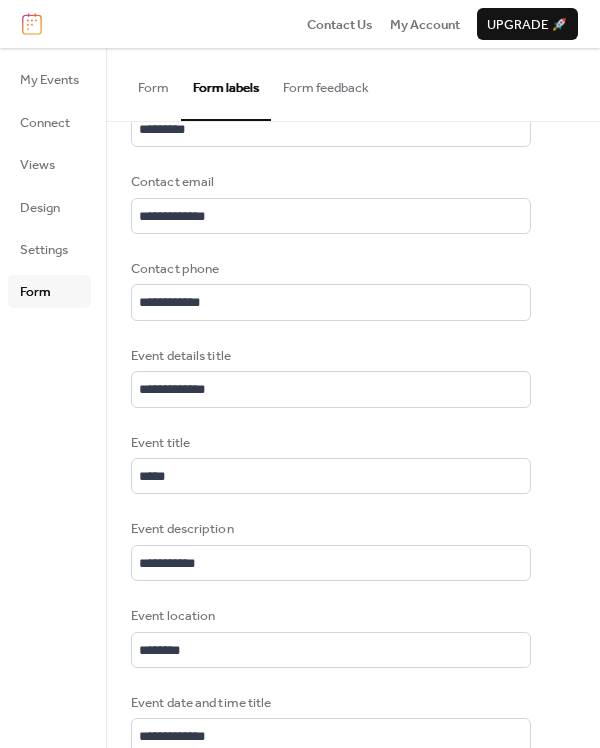 scroll, scrollTop: 0, scrollLeft: 0, axis: both 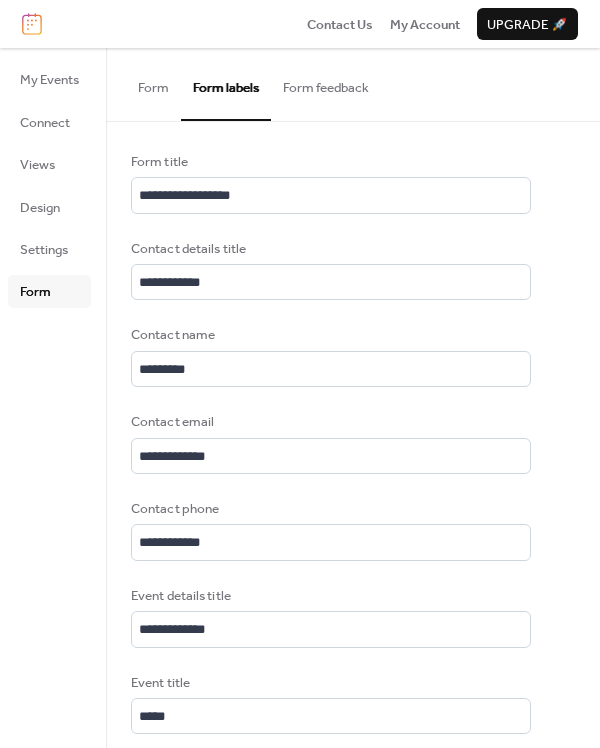 click on "Form feedback" at bounding box center (326, 83) 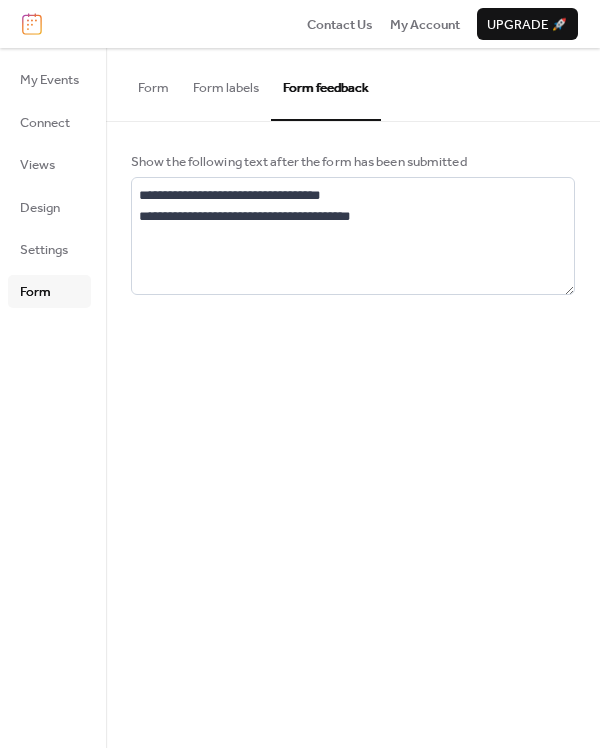 click on "Form" at bounding box center (153, 83) 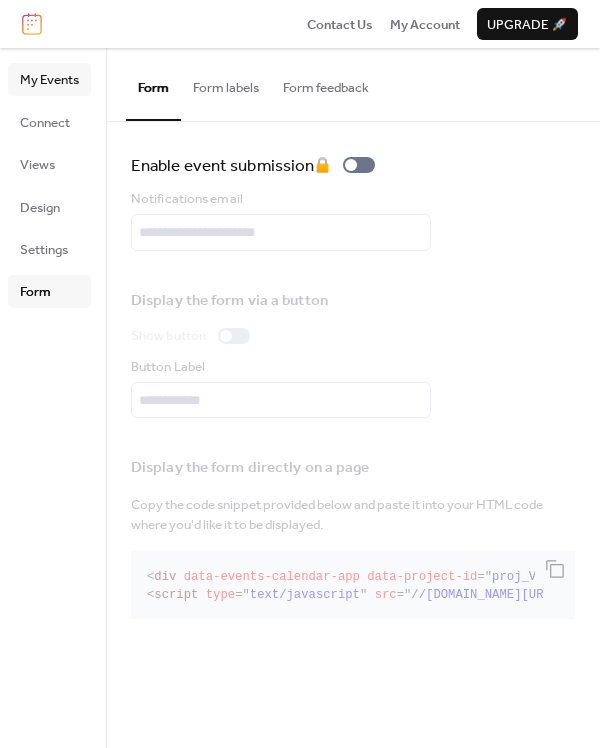 click on "My Events" at bounding box center [49, 80] 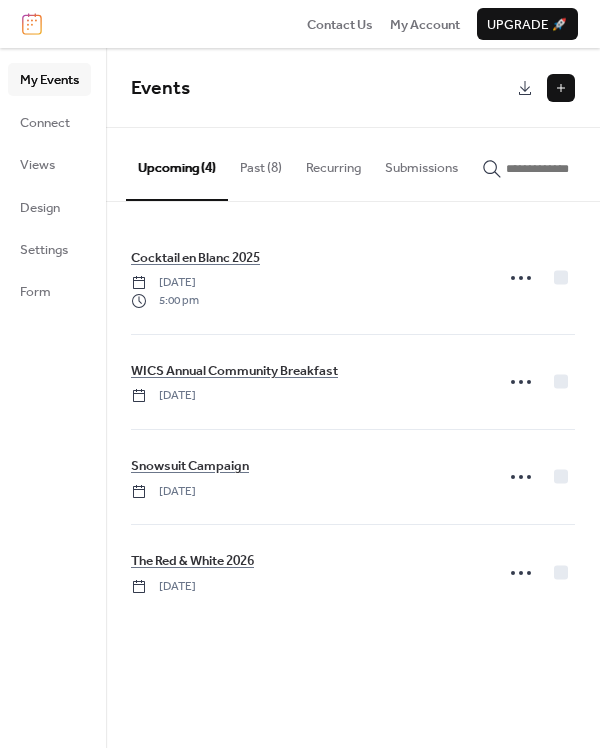 click on "Past  (8)" at bounding box center [261, 163] 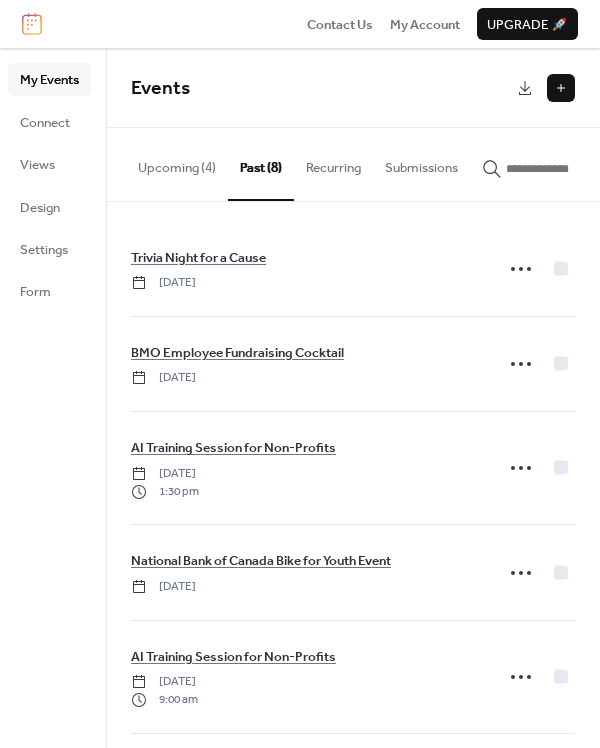 click on "Recurring" at bounding box center (333, 163) 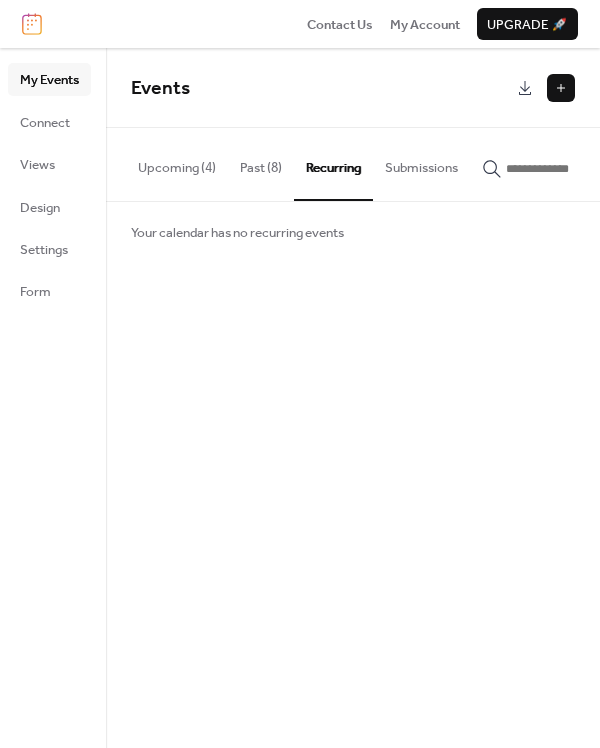 click on "Submissions" at bounding box center [421, 163] 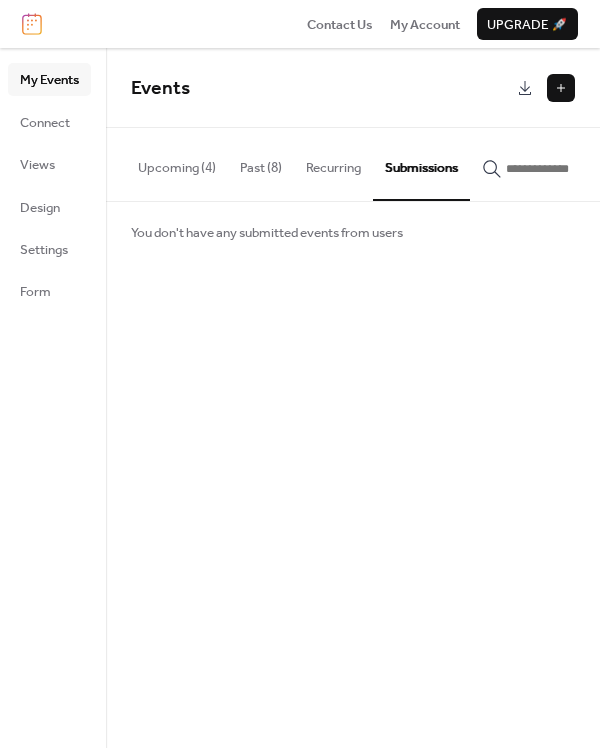 click on "Upcoming  (4)" at bounding box center (177, 163) 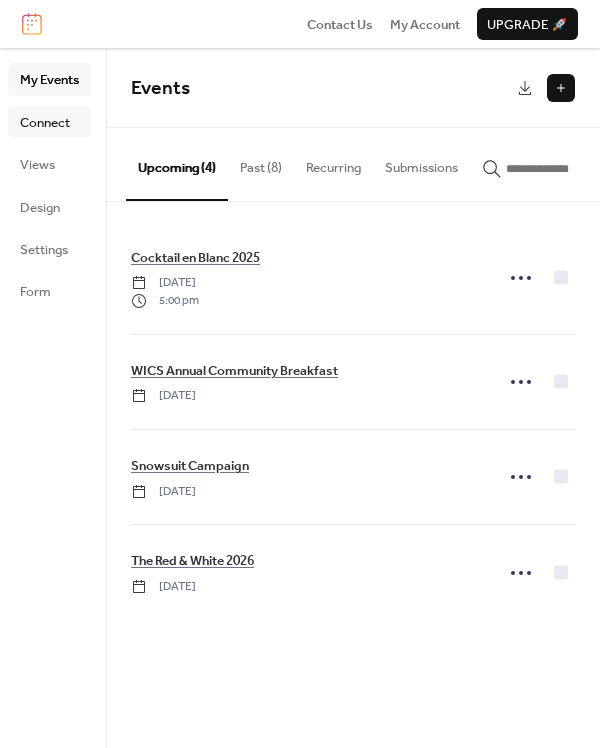 click on "Connect" at bounding box center (45, 123) 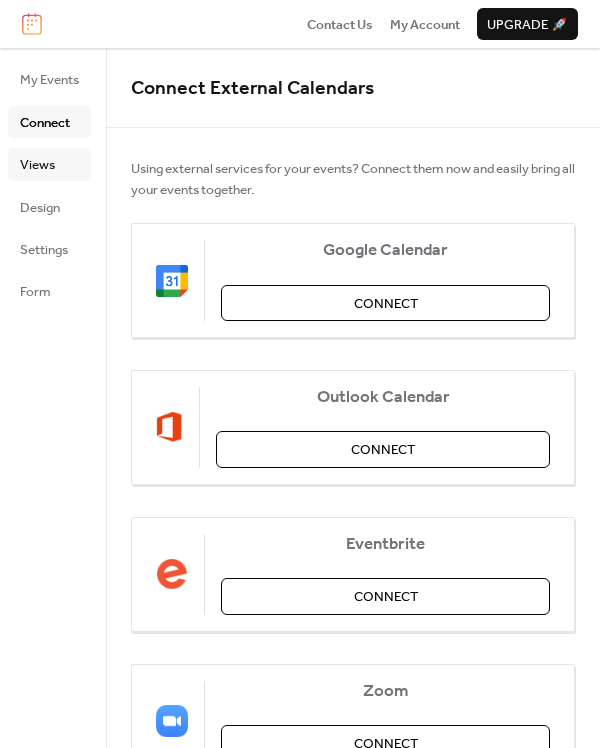 click on "Views" at bounding box center [37, 165] 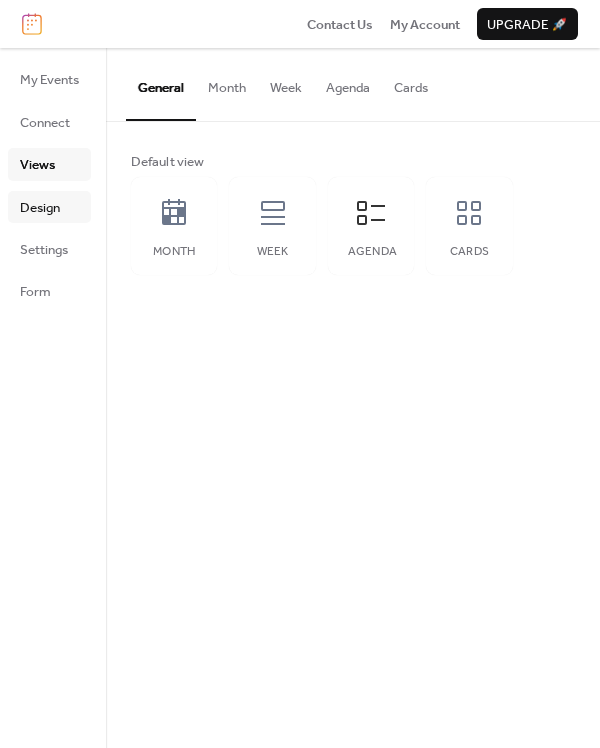 click on "Design" at bounding box center (40, 208) 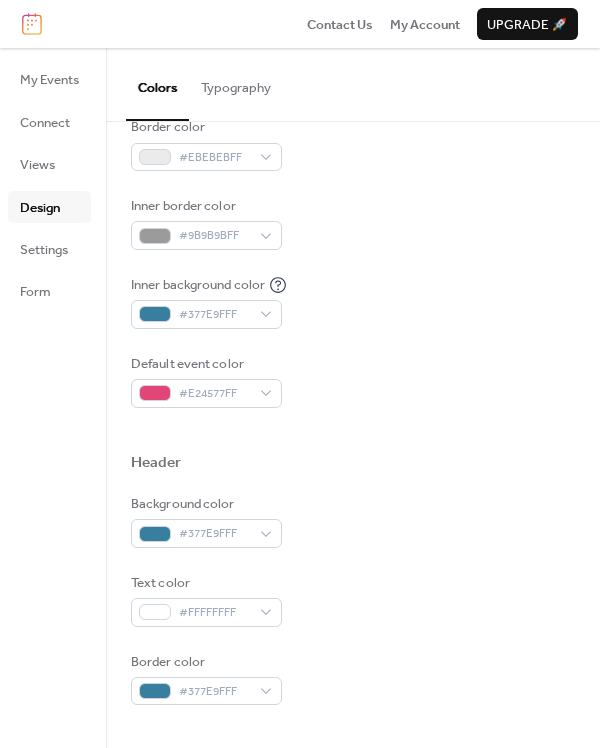 scroll, scrollTop: 0, scrollLeft: 0, axis: both 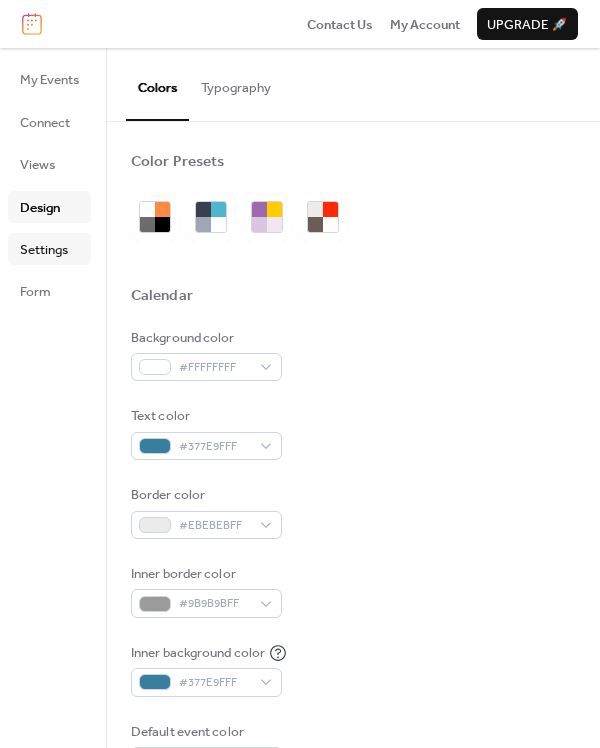 click on "Settings" at bounding box center (44, 250) 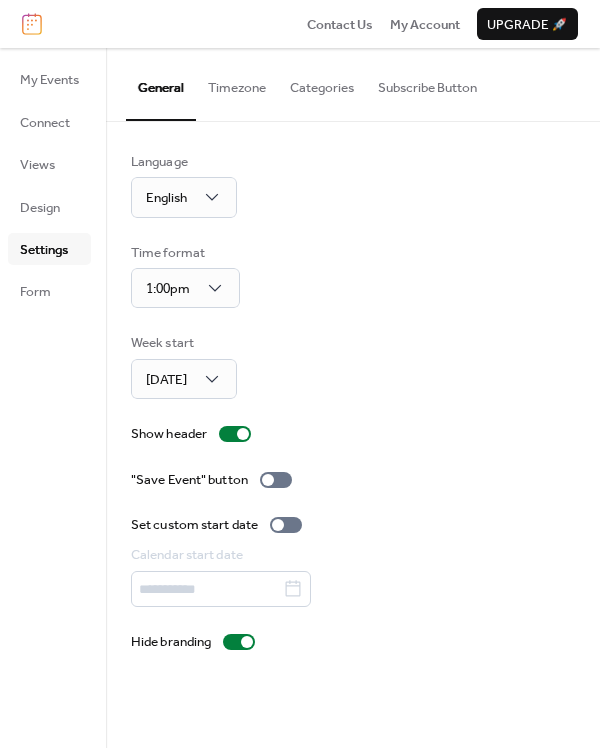 click on "Timezone" at bounding box center [237, 83] 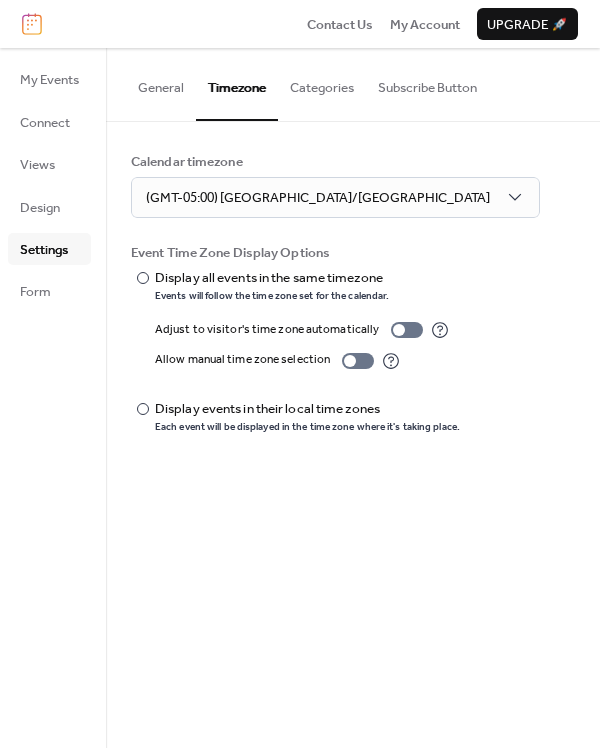 click on "Categories" at bounding box center (322, 83) 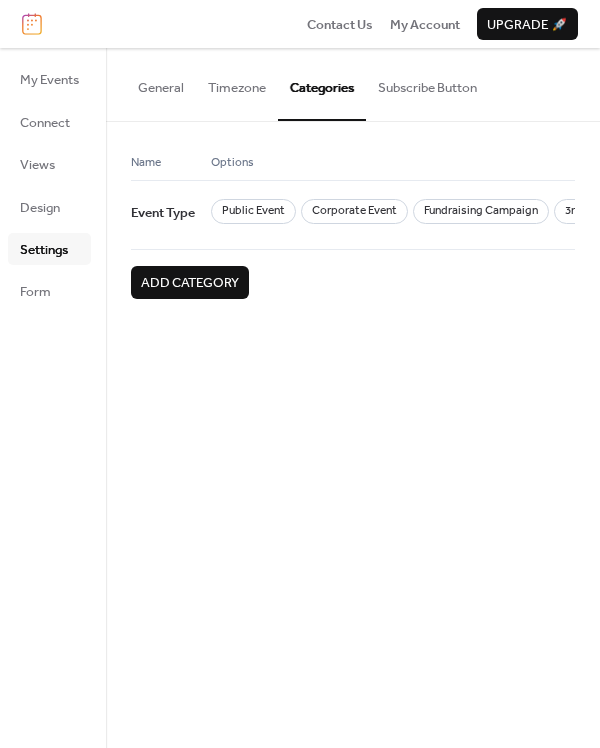click on "Subscribe Button" at bounding box center [427, 83] 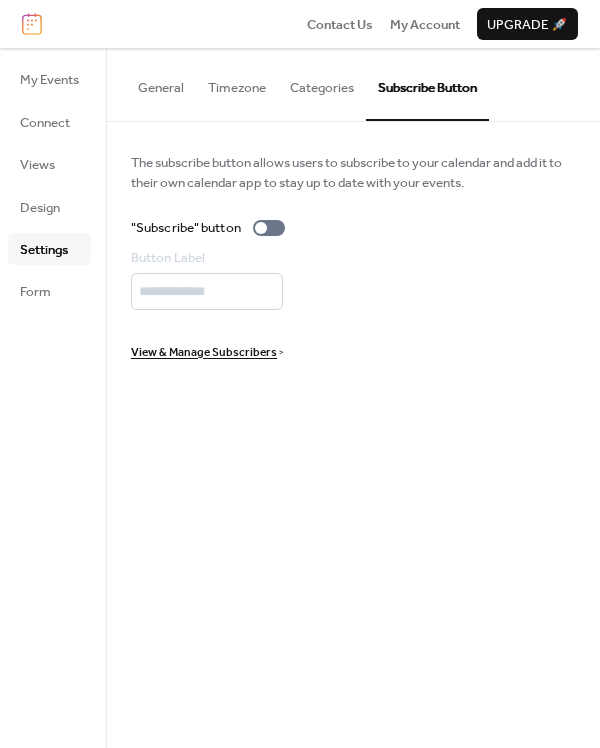 click on "Categories" at bounding box center [322, 83] 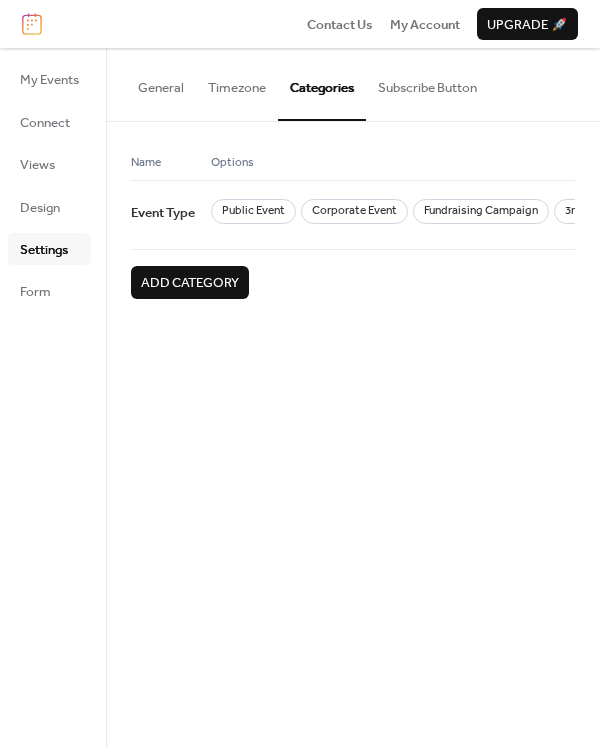 click on "Timezone" at bounding box center (237, 83) 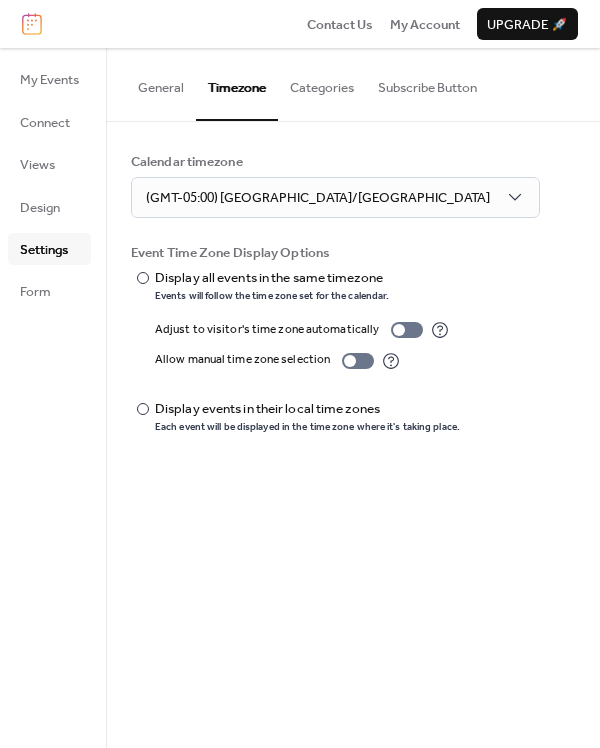 click on "General" at bounding box center (161, 83) 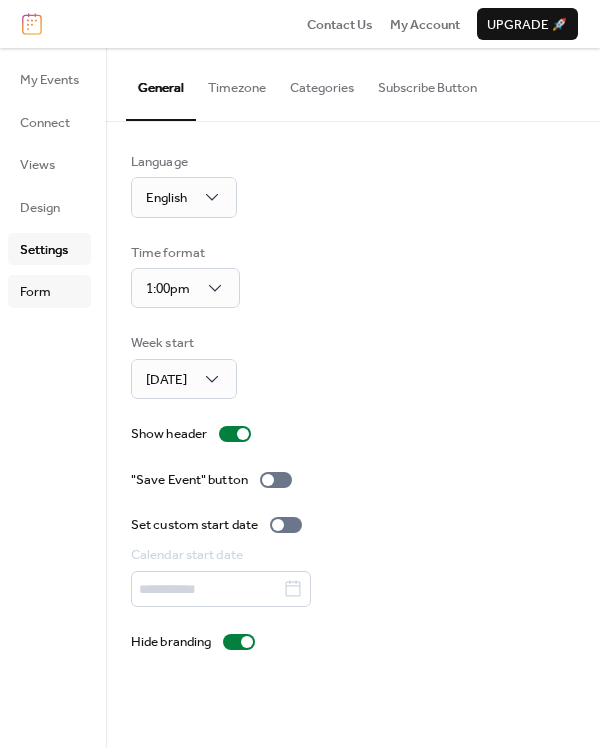click on "Form" at bounding box center [35, 292] 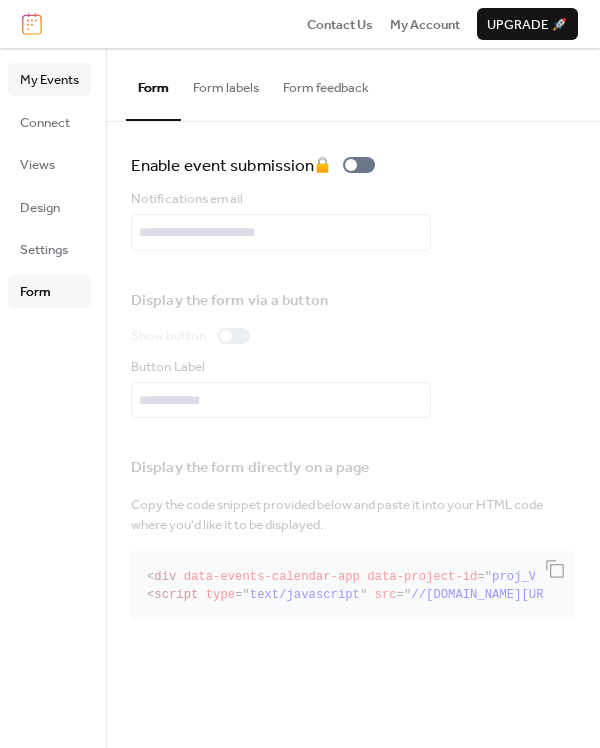 click on "My Events" at bounding box center (49, 80) 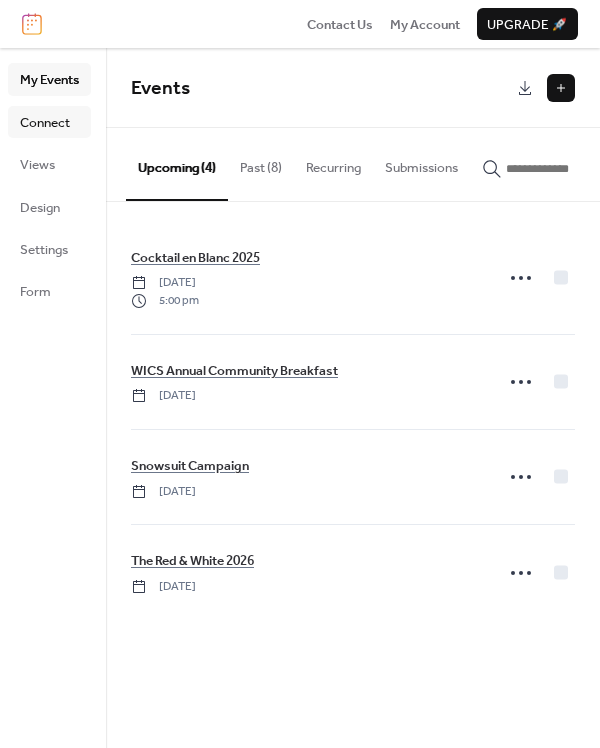 click on "Connect" at bounding box center [45, 123] 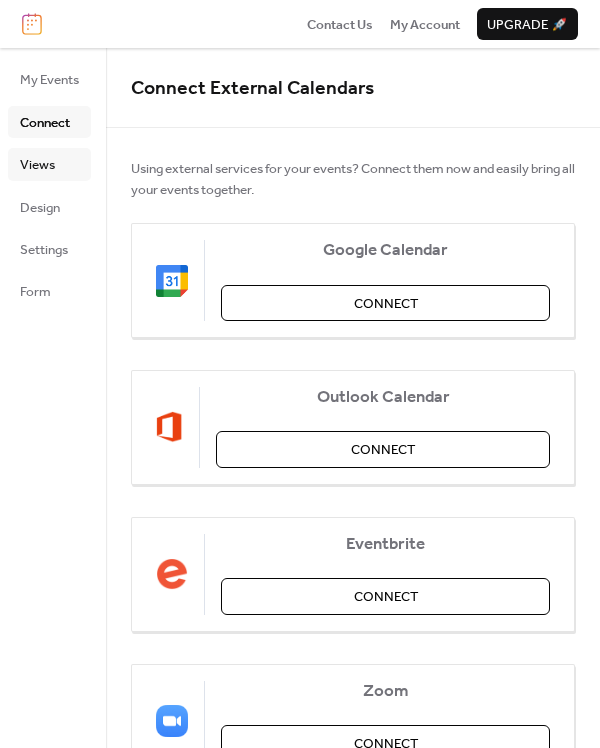 click on "Views" at bounding box center [37, 165] 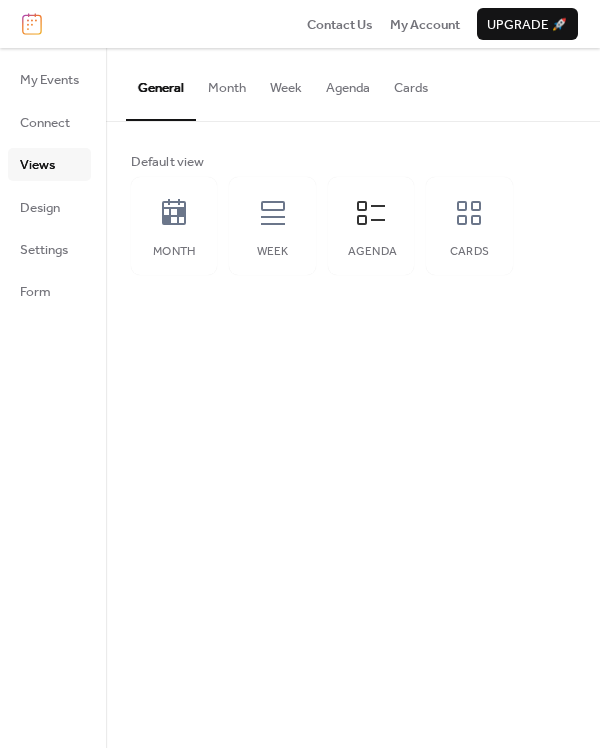 click on "Month" at bounding box center [227, 83] 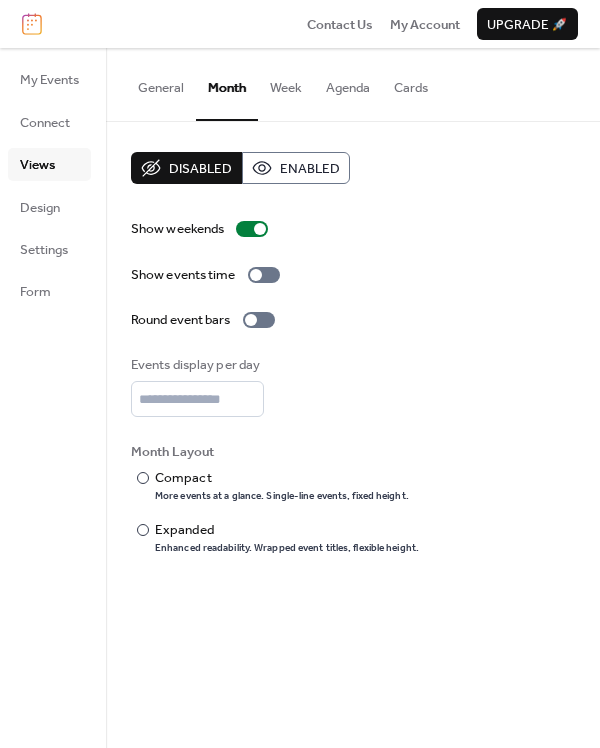 click on "Week" at bounding box center [286, 83] 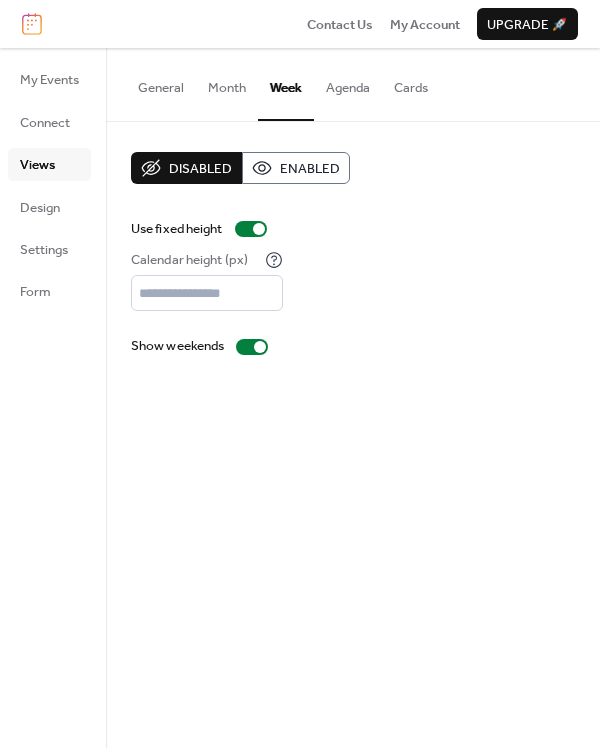 click on "Agenda" at bounding box center [348, 83] 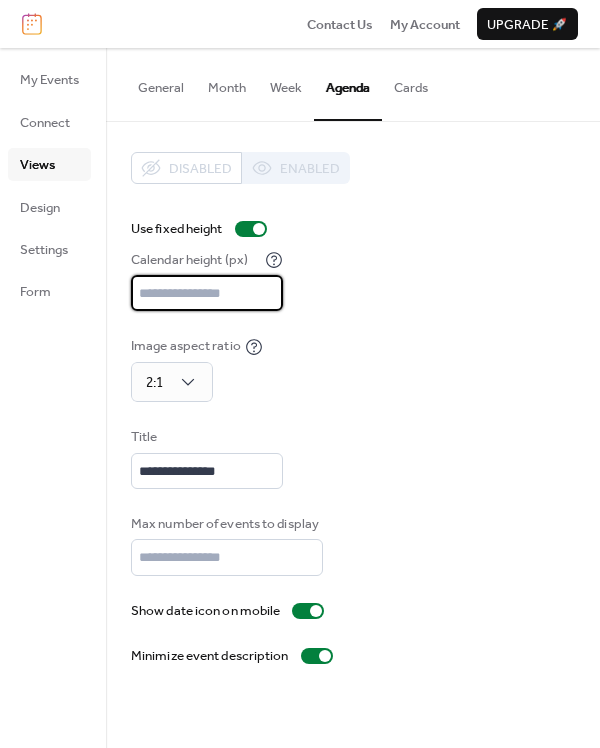 click on "***" at bounding box center [207, 293] 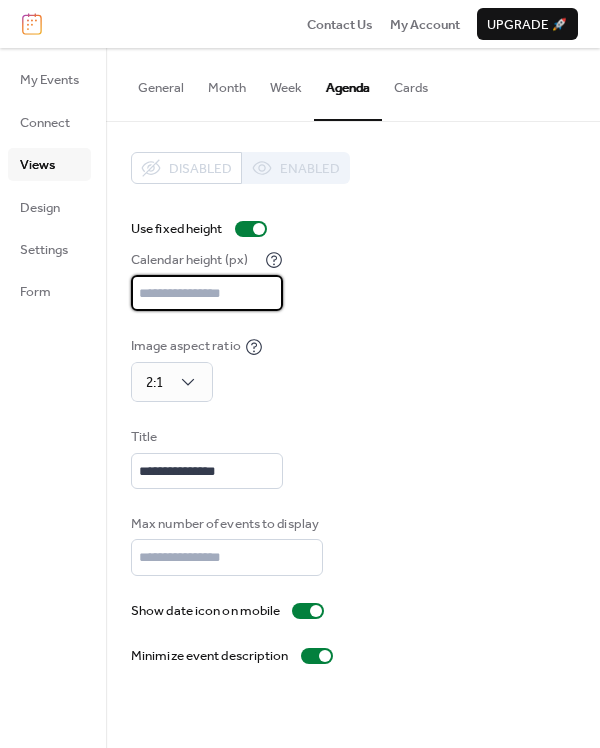 click on "***" at bounding box center [207, 293] 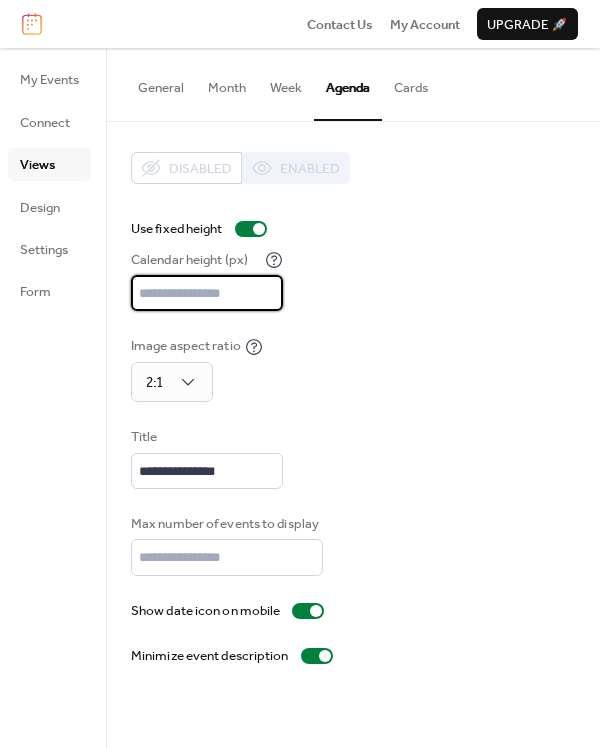 click on "***" at bounding box center [207, 293] 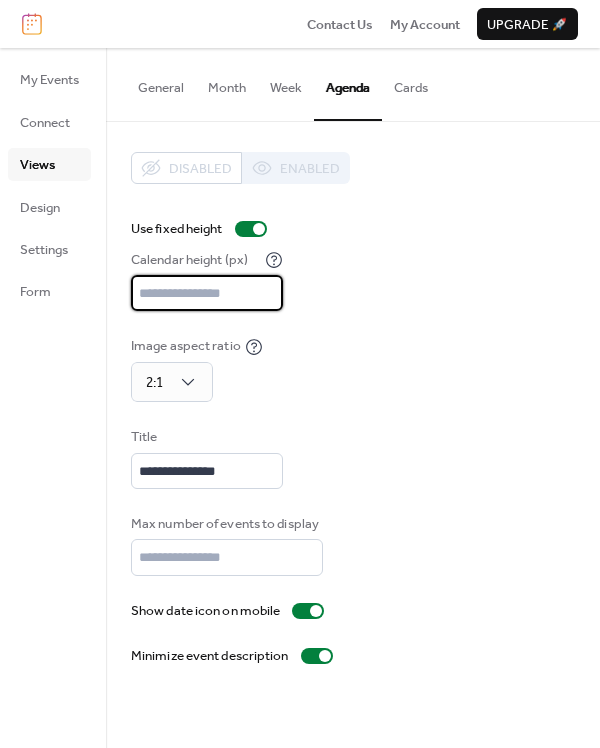 click on "***" at bounding box center (207, 293) 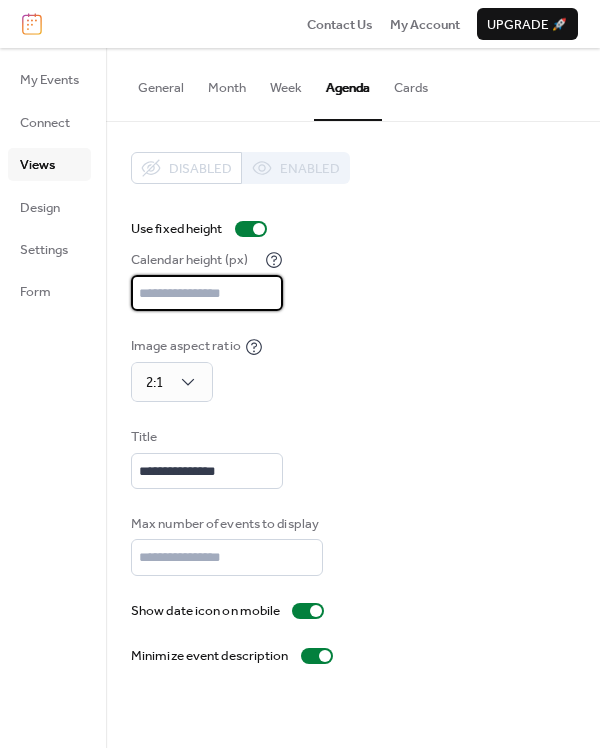 click on "***" at bounding box center [207, 293] 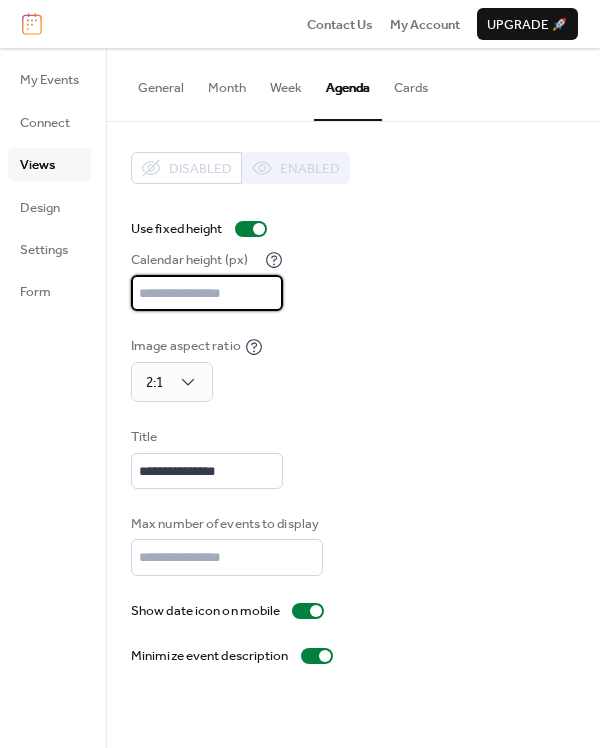 click on "***" at bounding box center (207, 293) 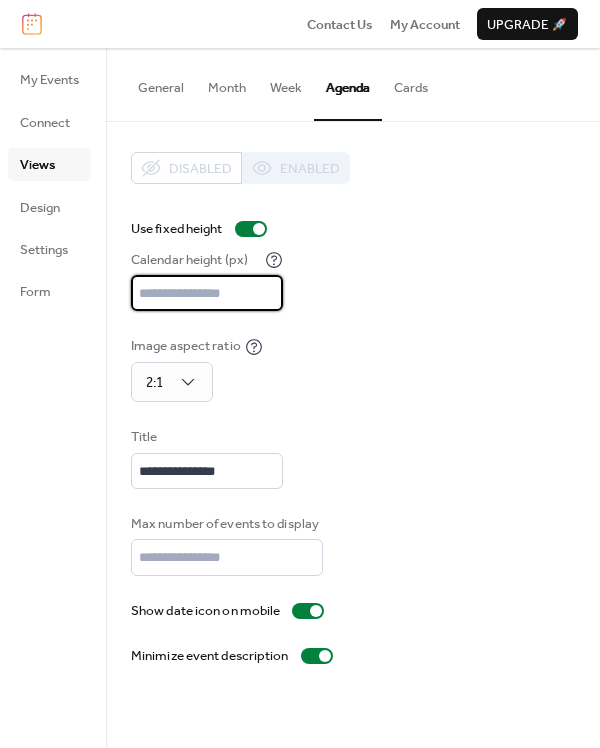 click on "***" at bounding box center (207, 293) 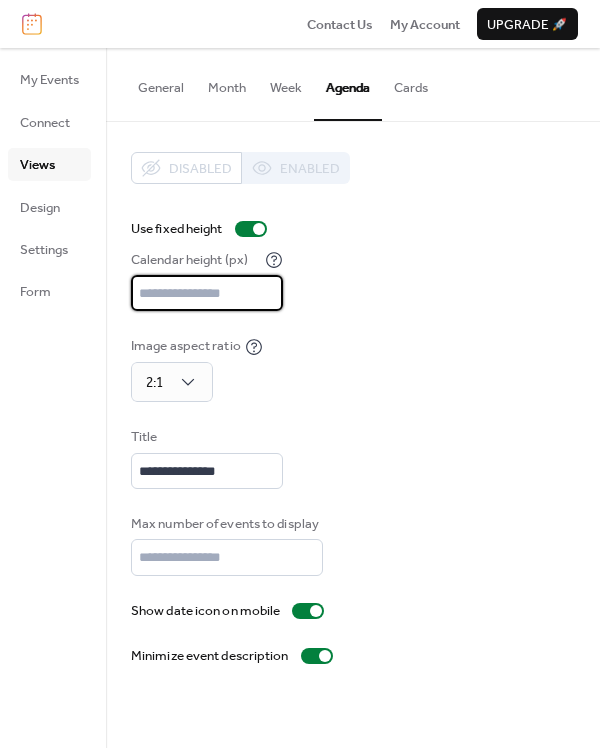 type on "****" 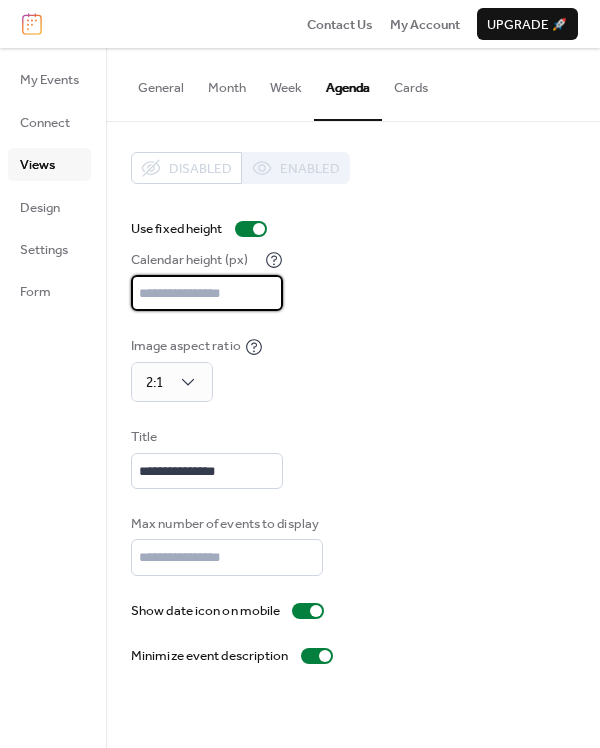 click on "Image aspect ratio 2:1" at bounding box center [353, 369] 